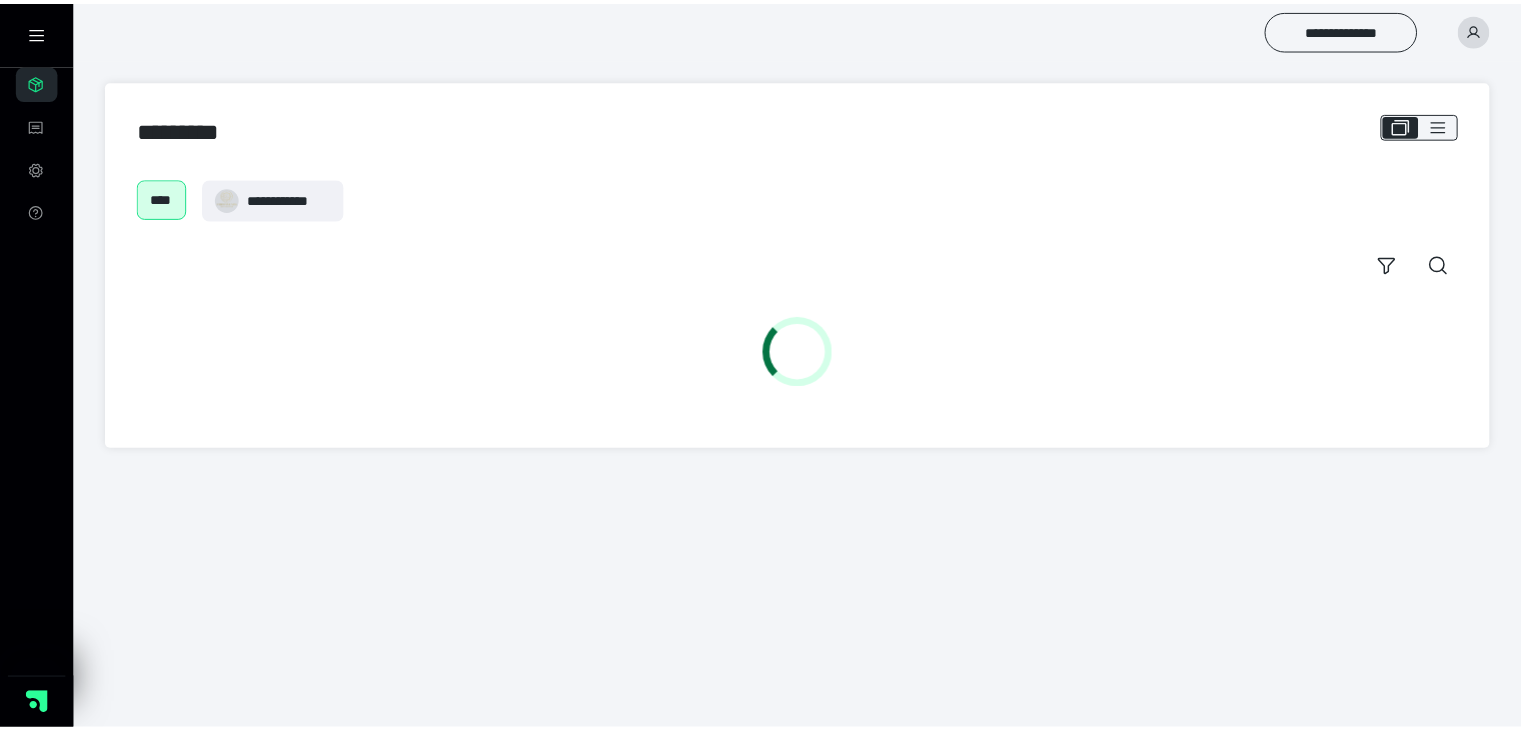 scroll, scrollTop: 0, scrollLeft: 0, axis: both 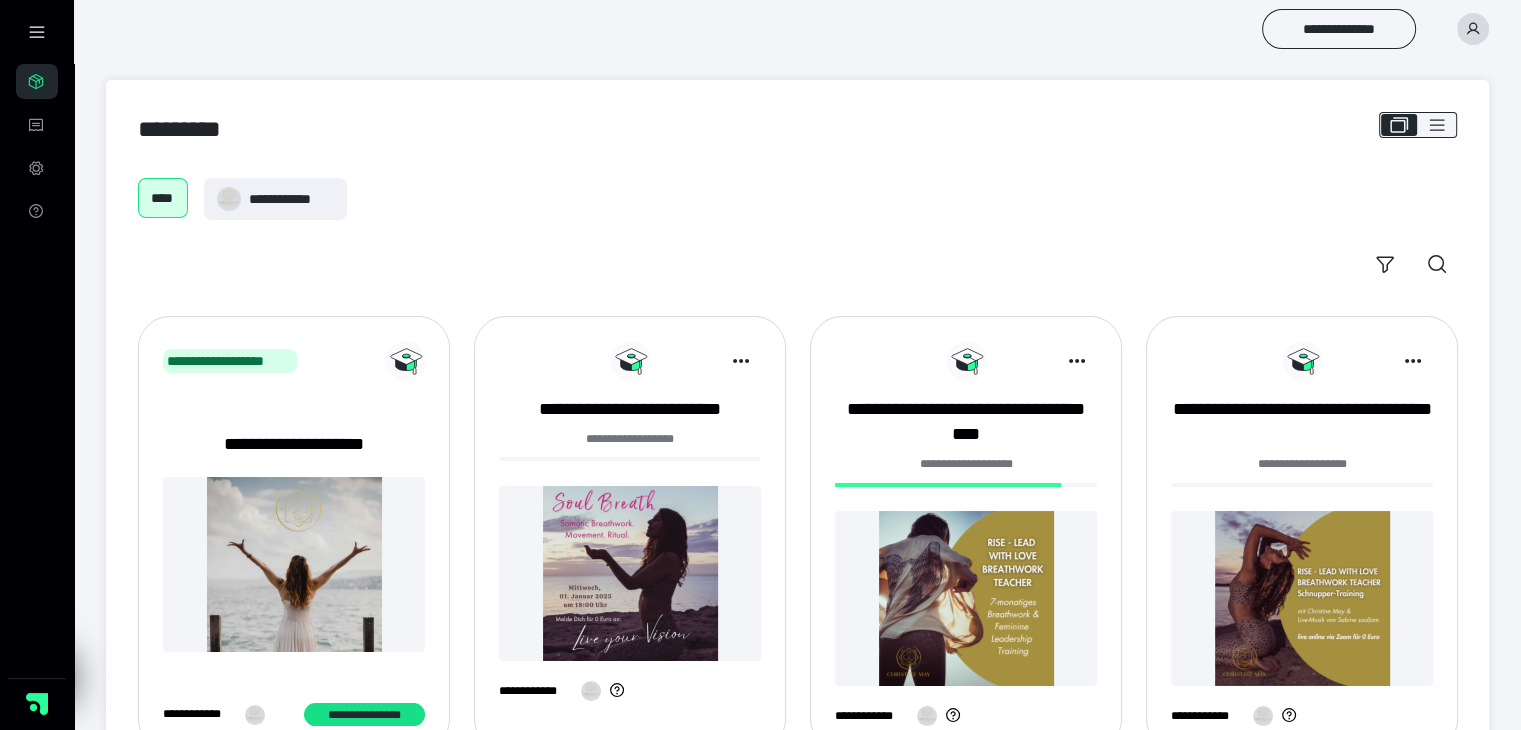 click at bounding box center (966, 598) 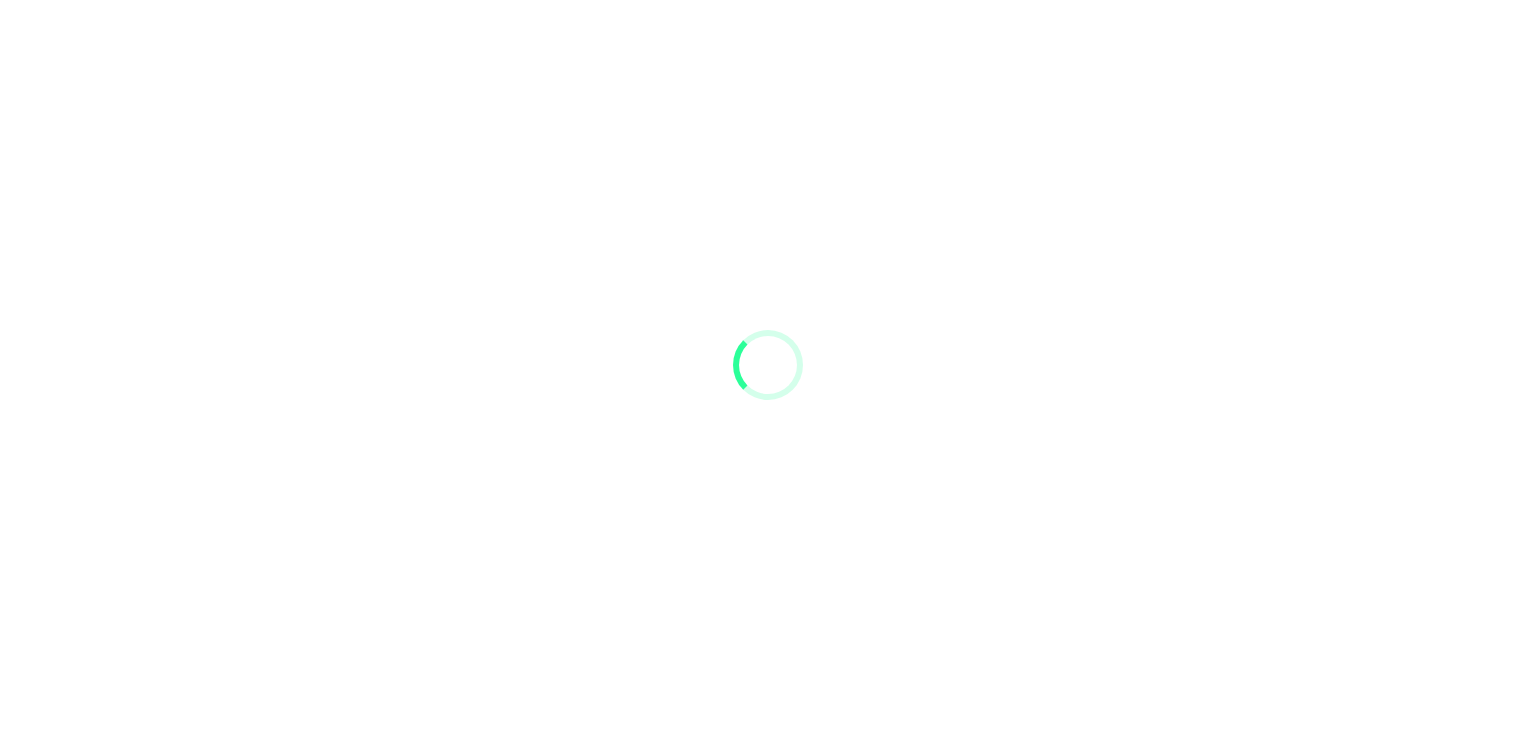 scroll, scrollTop: 0, scrollLeft: 0, axis: both 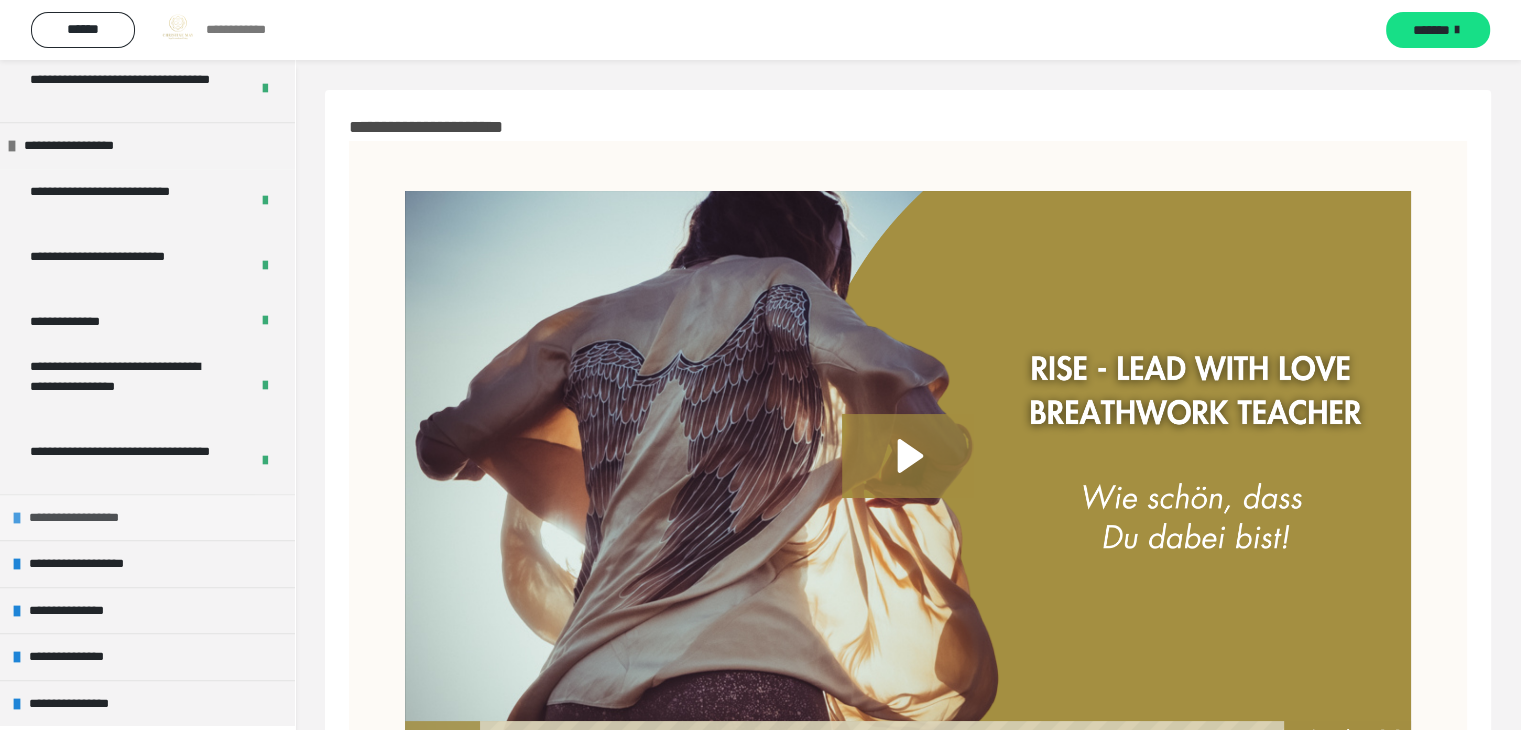 click on "**********" at bounding box center [147, 517] 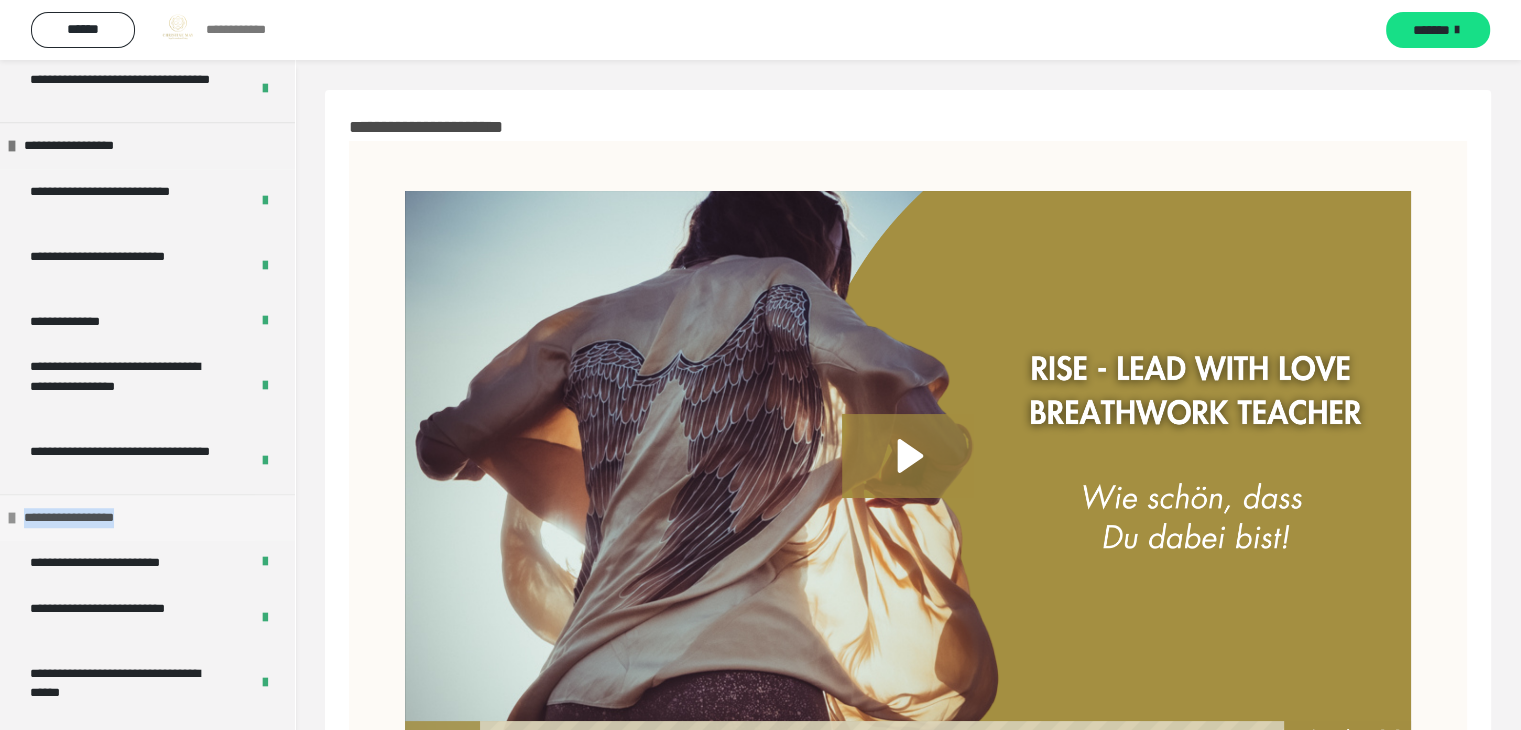 click on "**********" at bounding box center [147, 517] 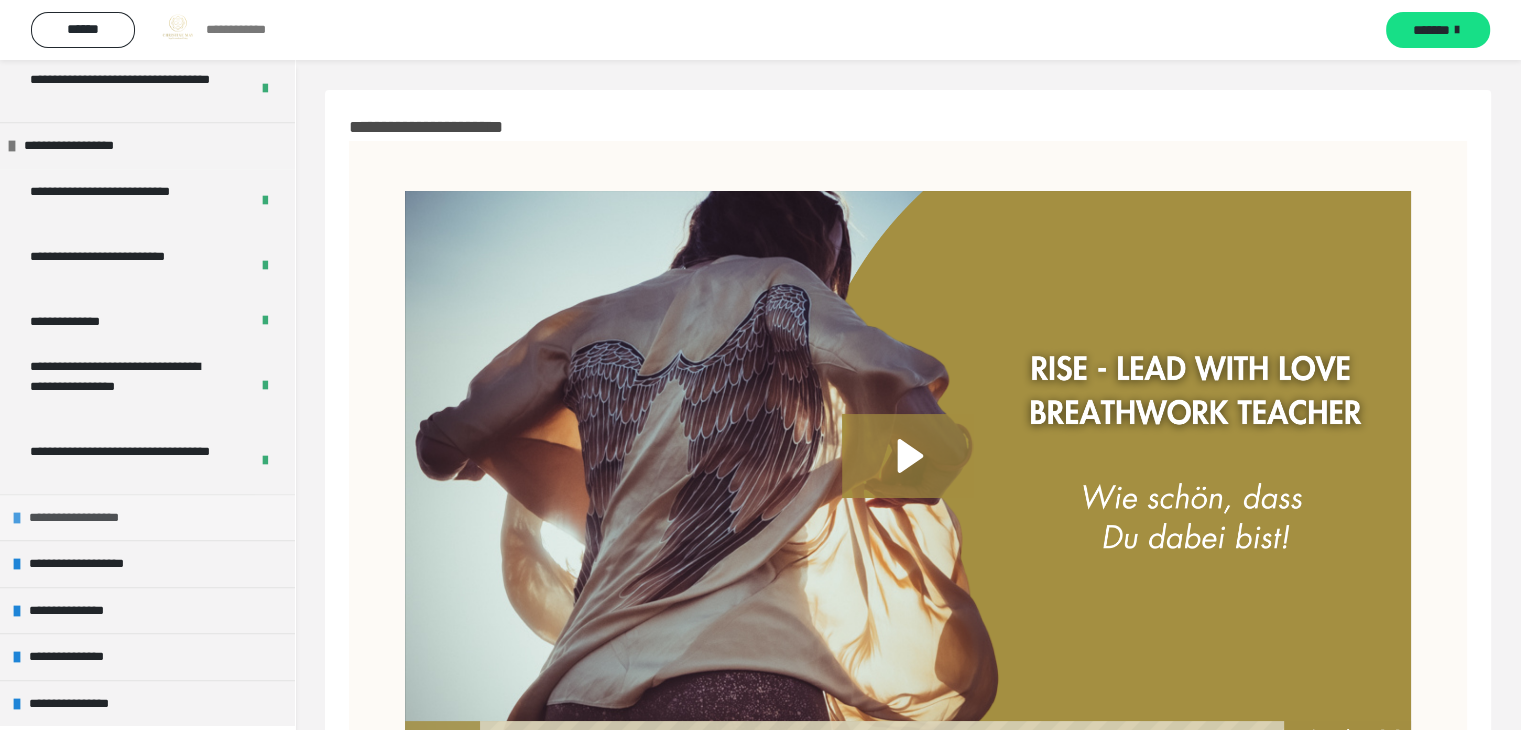 click on "**********" at bounding box center (101, 518) 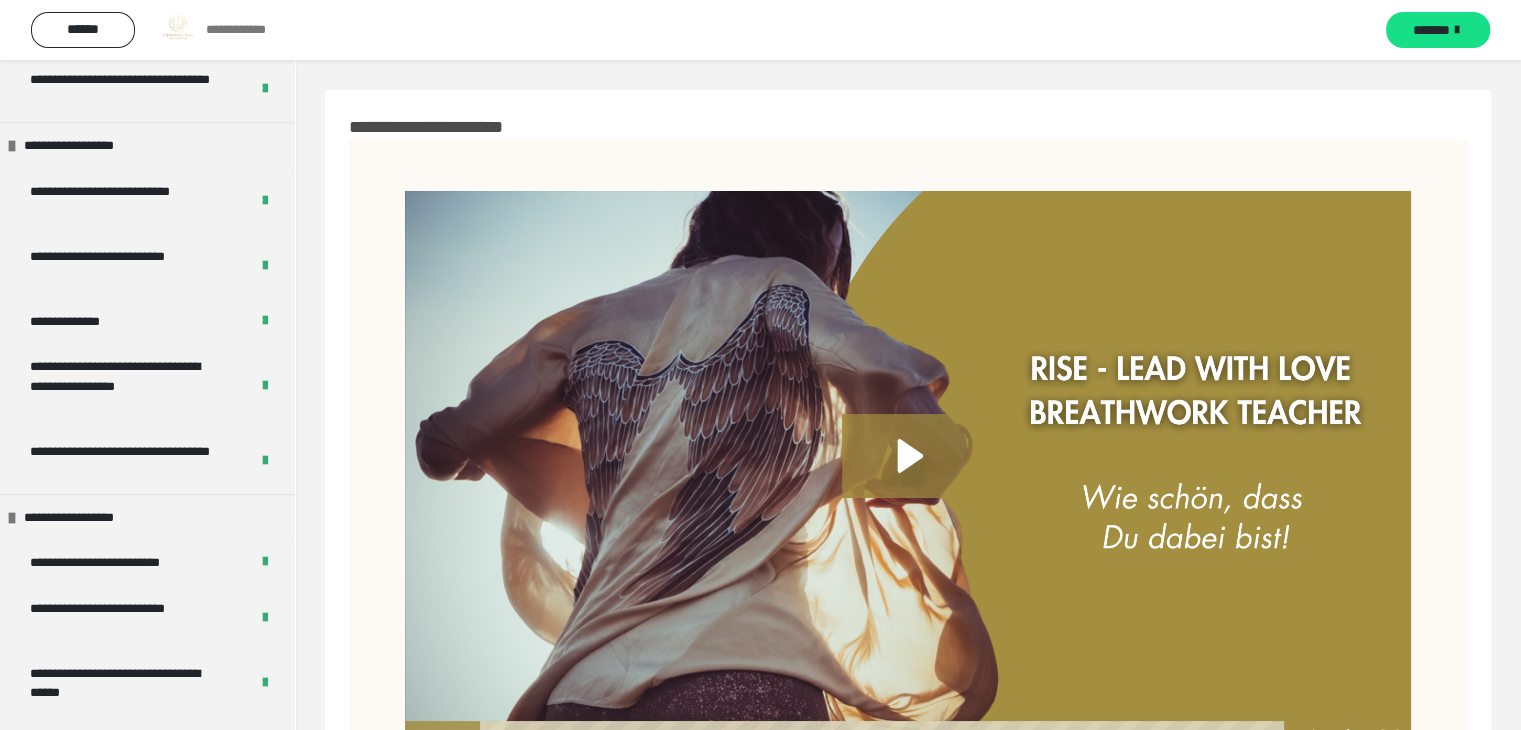 scroll, scrollTop: 1546, scrollLeft: 0, axis: vertical 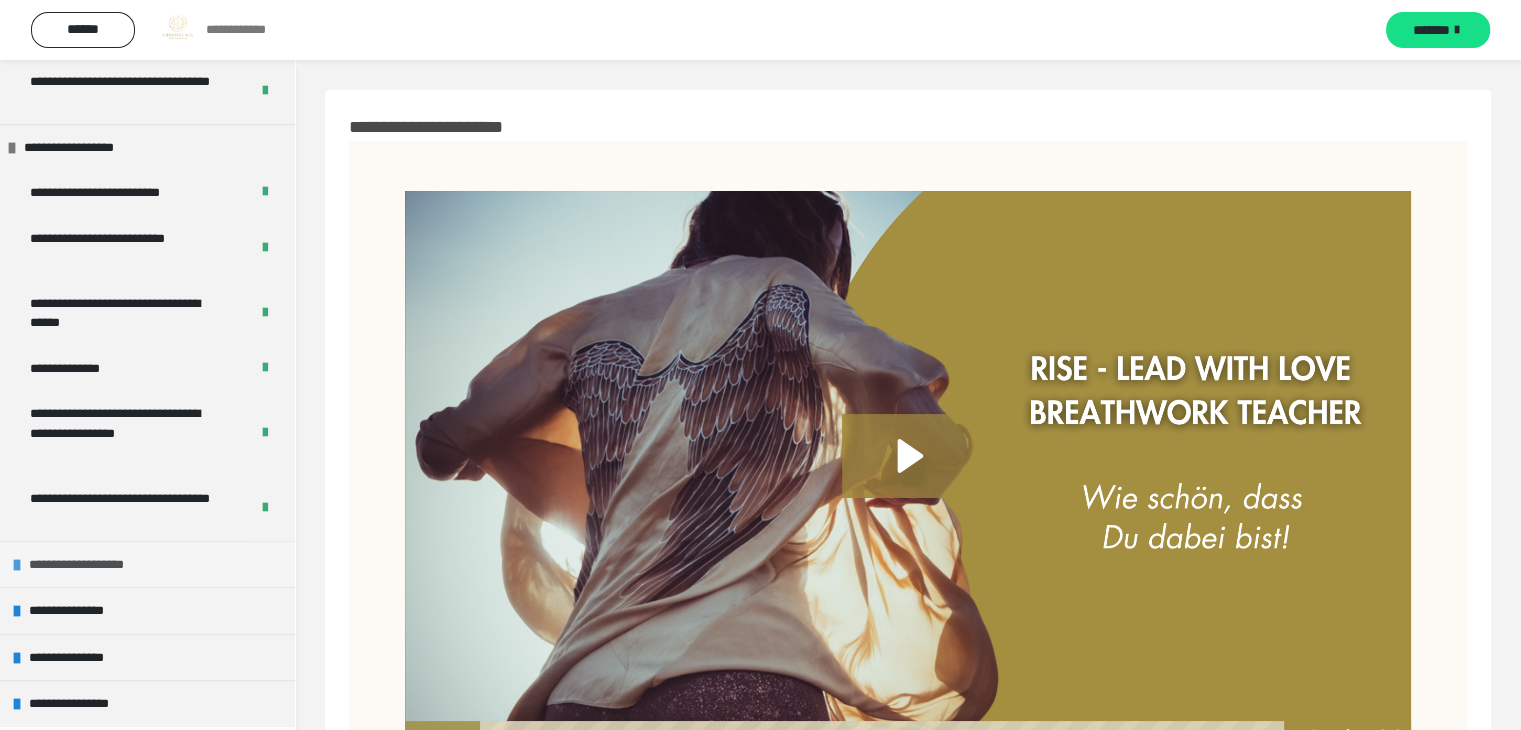 click on "**********" at bounding box center (101, 565) 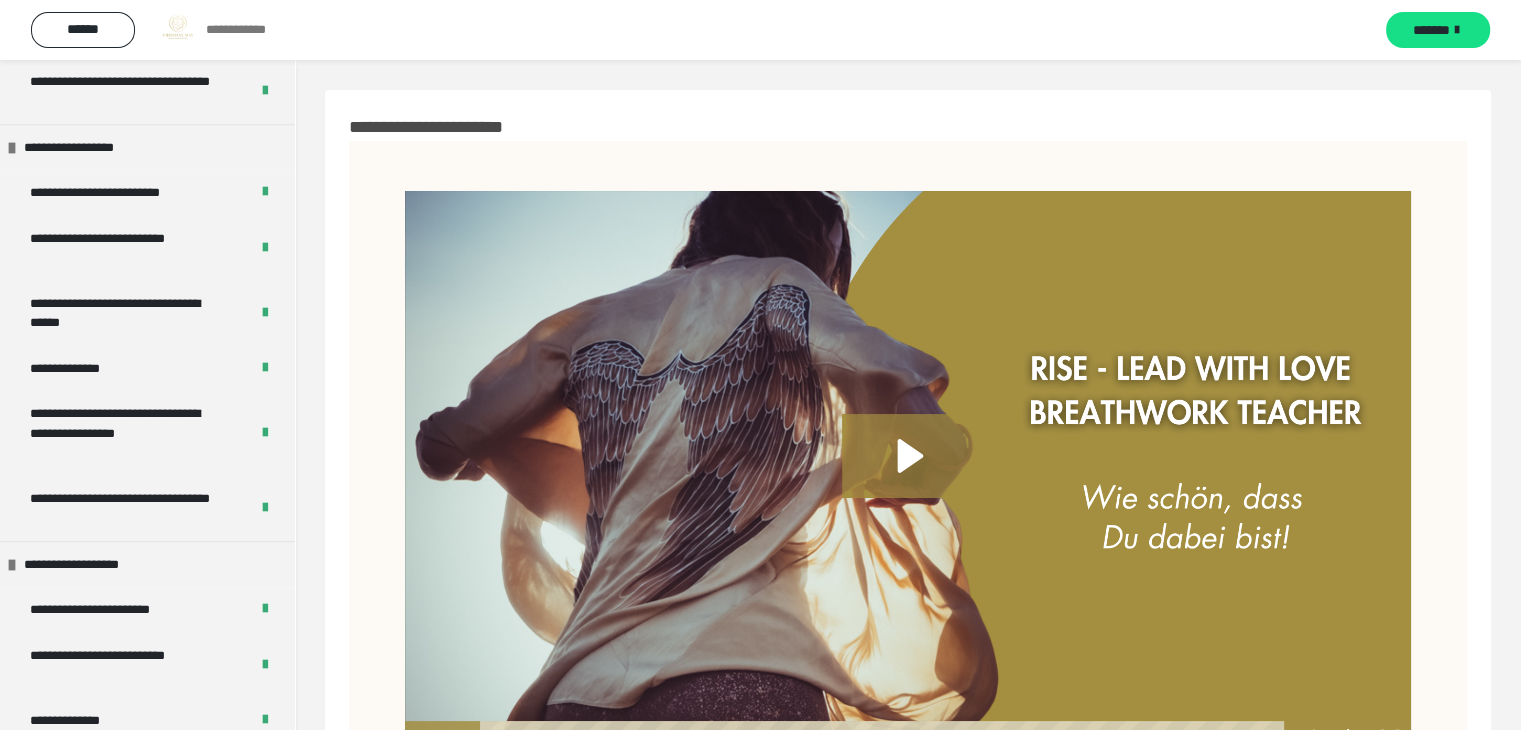 scroll, scrollTop: 1916, scrollLeft: 0, axis: vertical 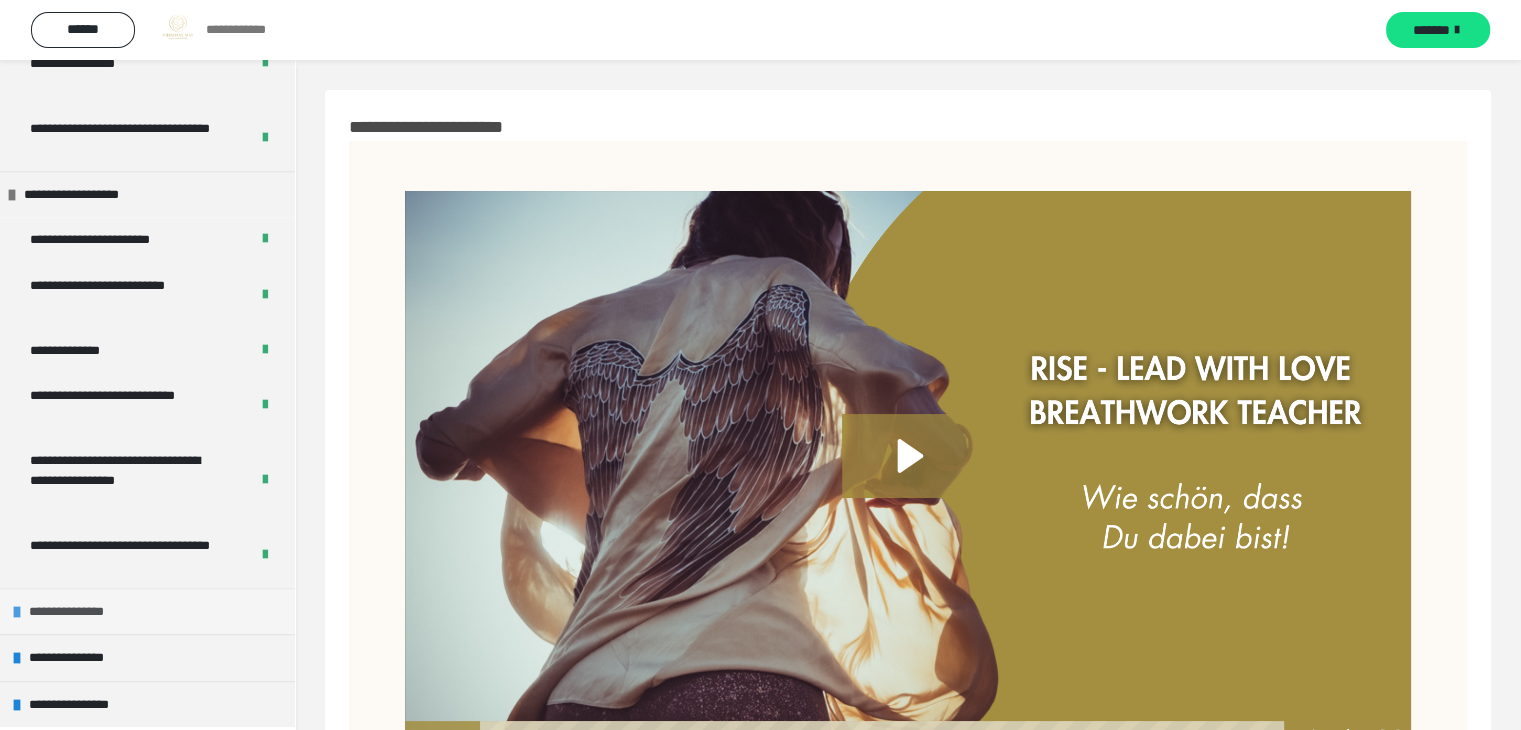 click on "**********" at bounding box center (85, 612) 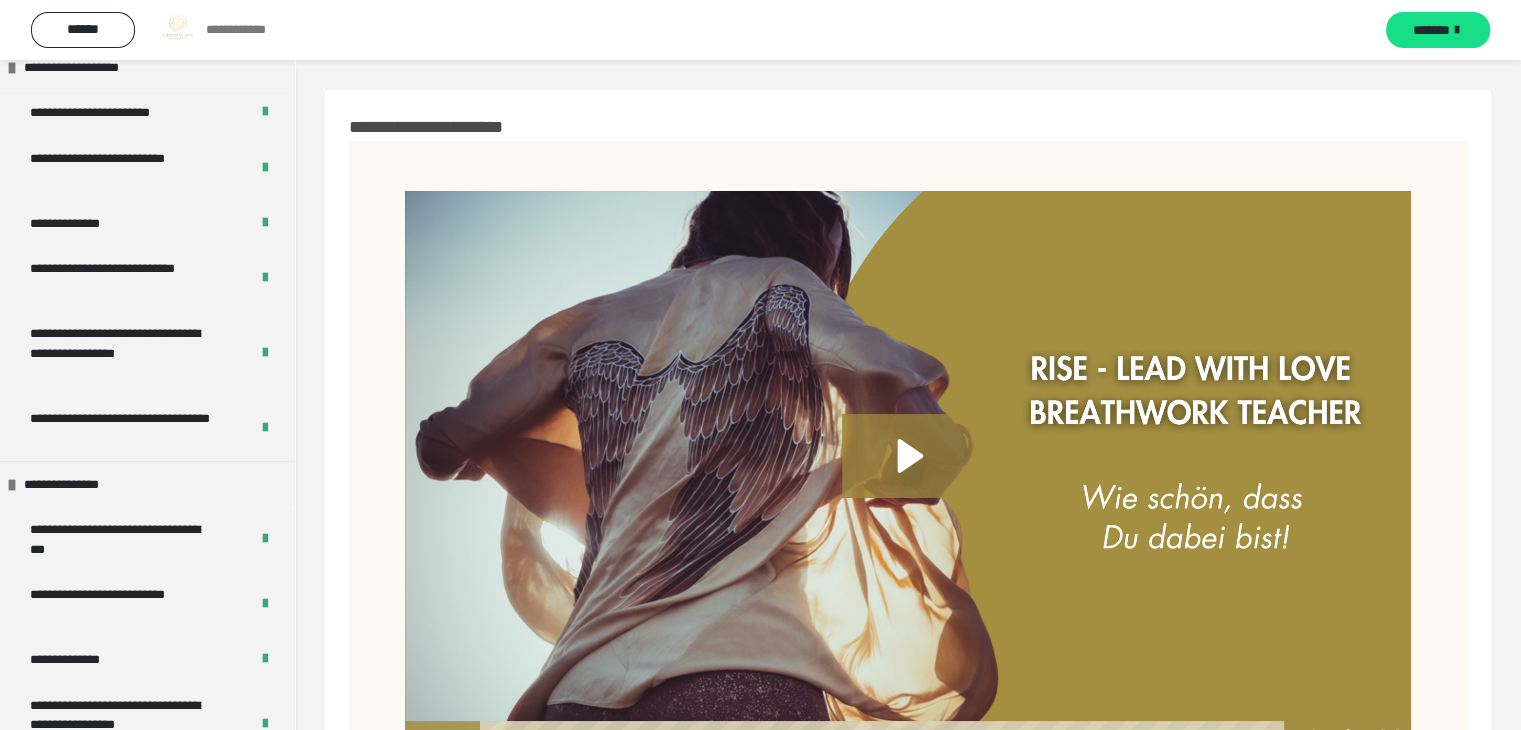 scroll, scrollTop: 2042, scrollLeft: 0, axis: vertical 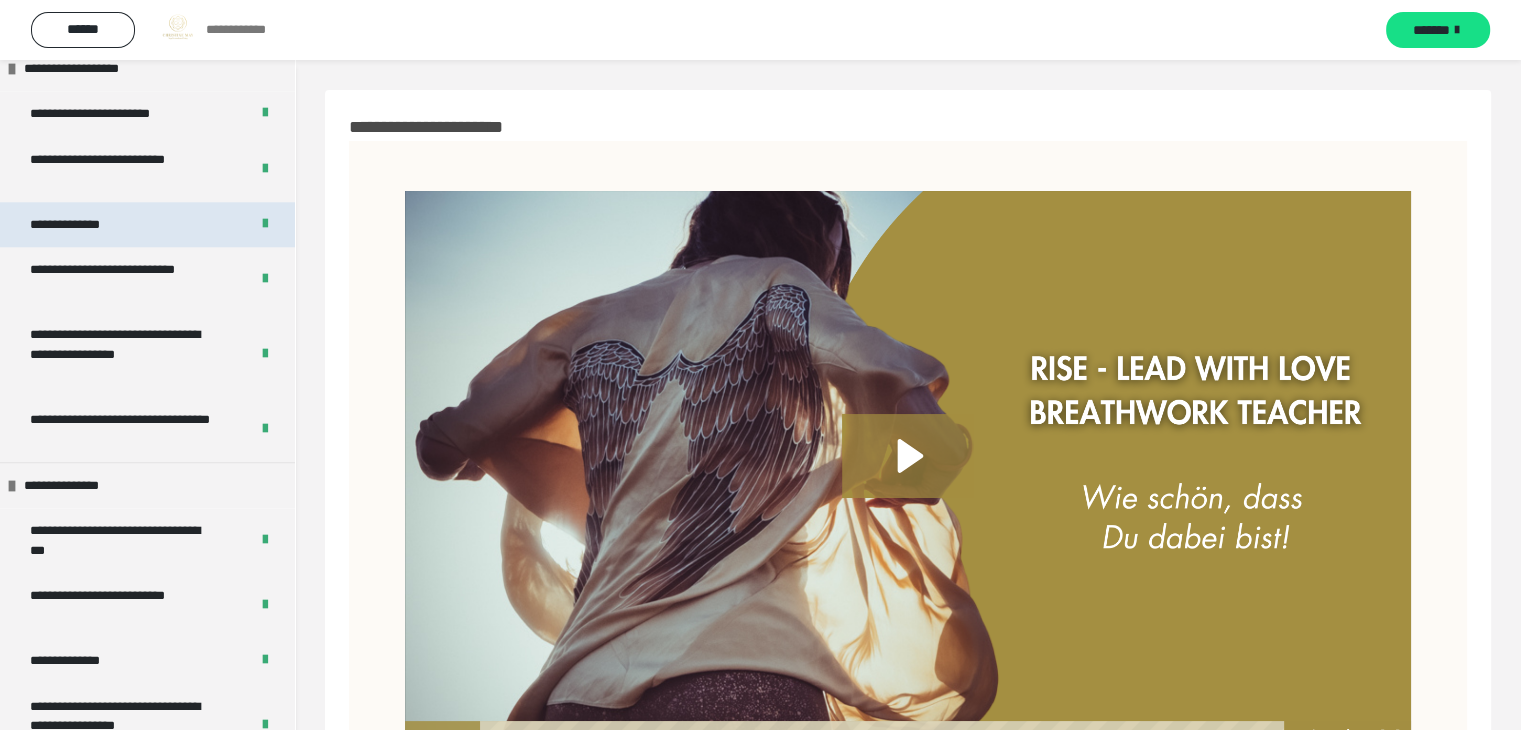 click on "**********" at bounding box center [79, 225] 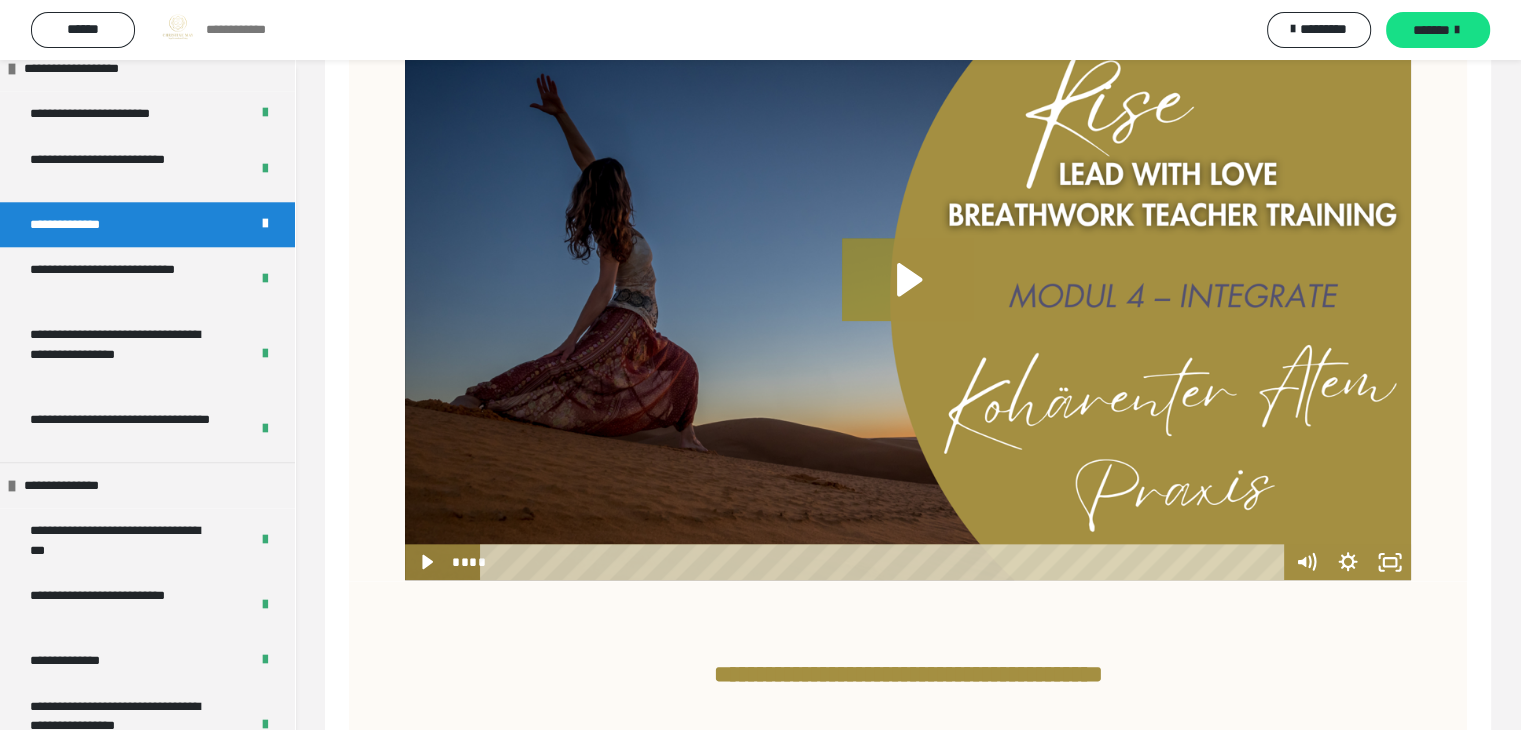 scroll, scrollTop: 2059, scrollLeft: 0, axis: vertical 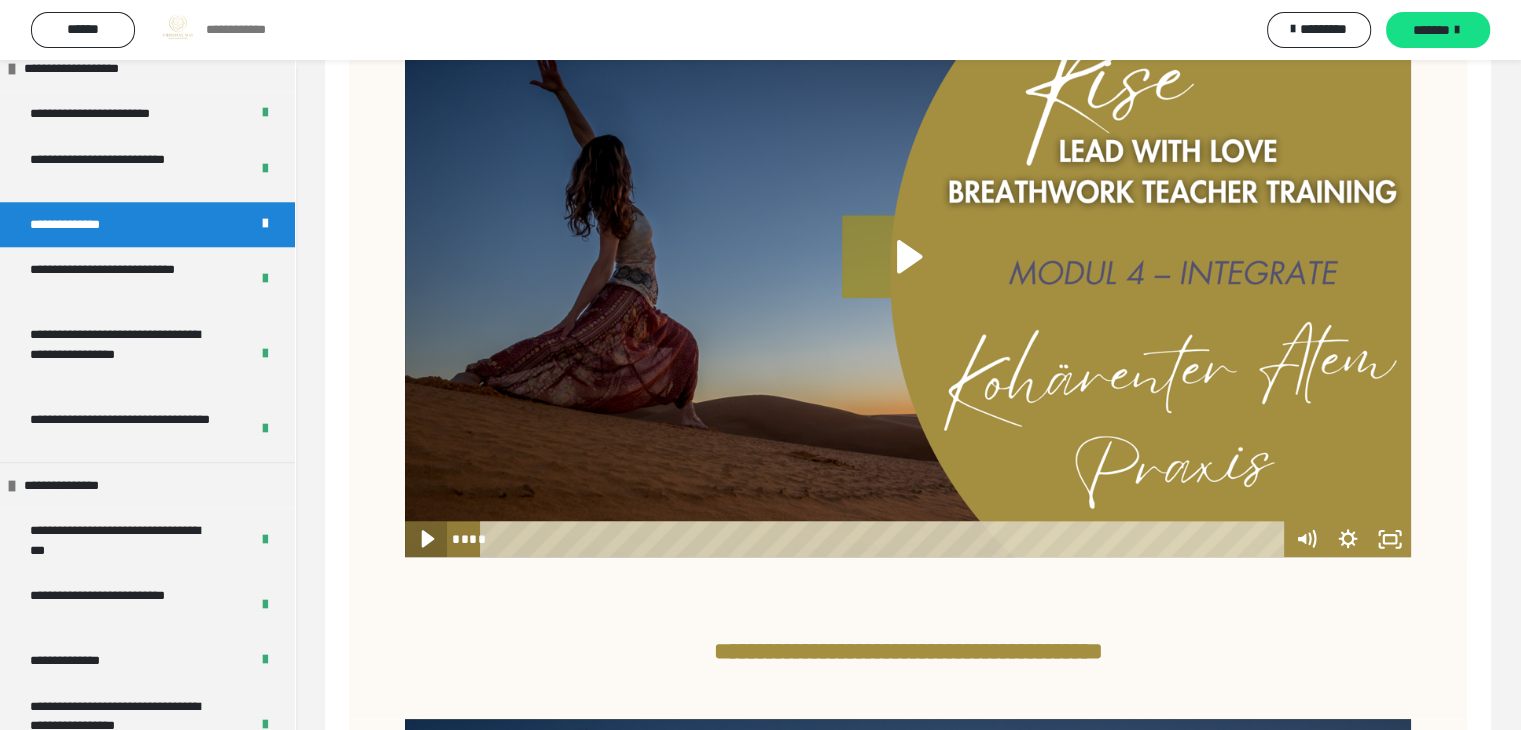 click 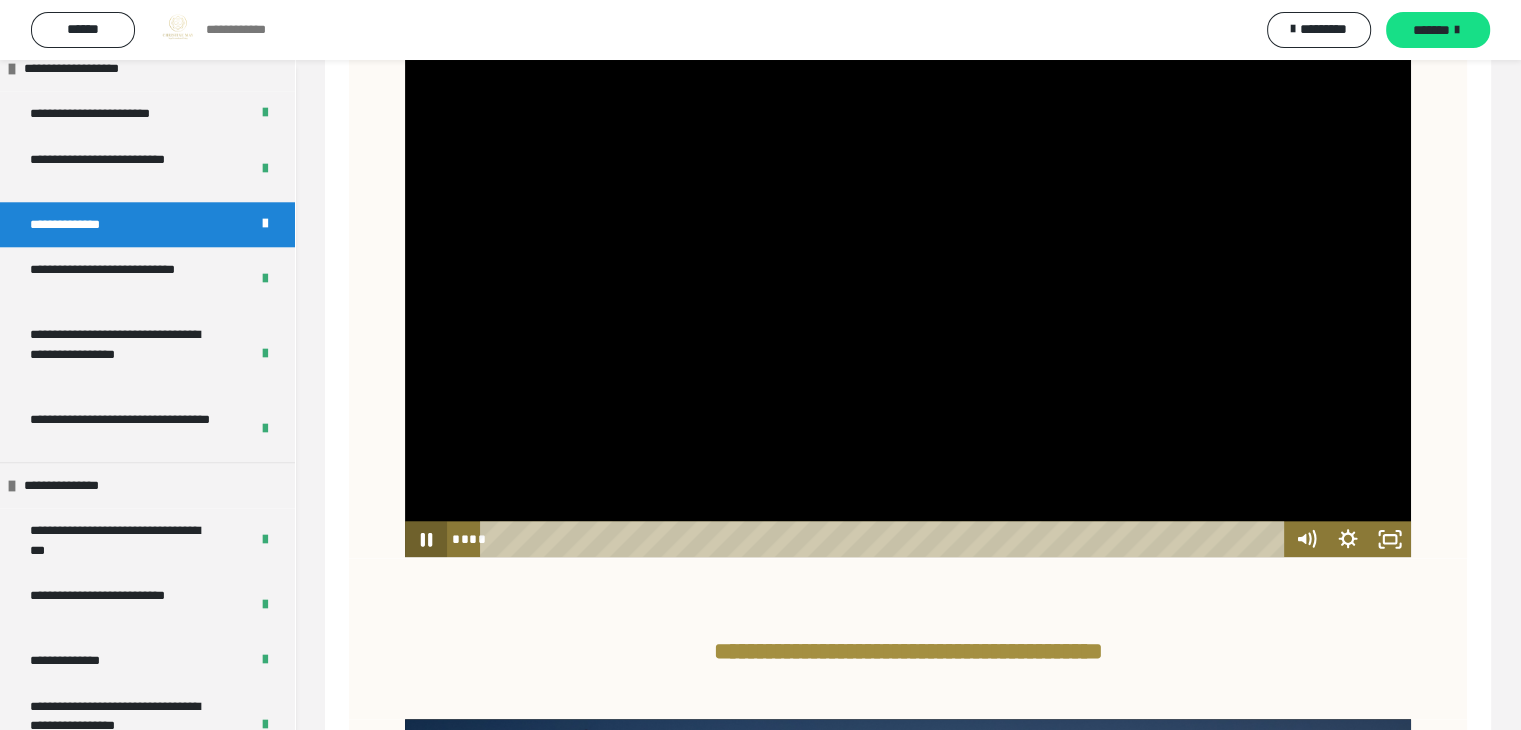 type 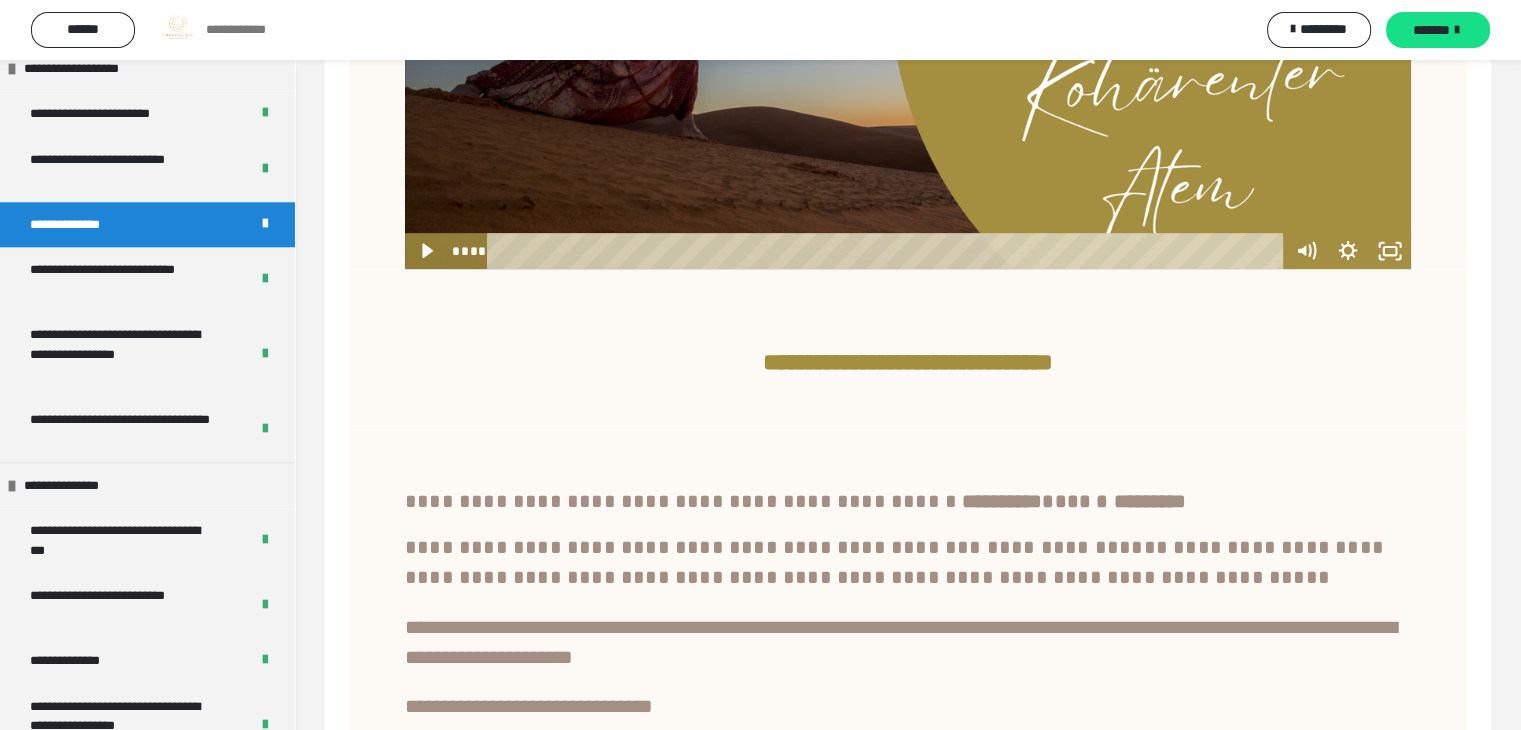 scroll, scrollTop: 1086, scrollLeft: 0, axis: vertical 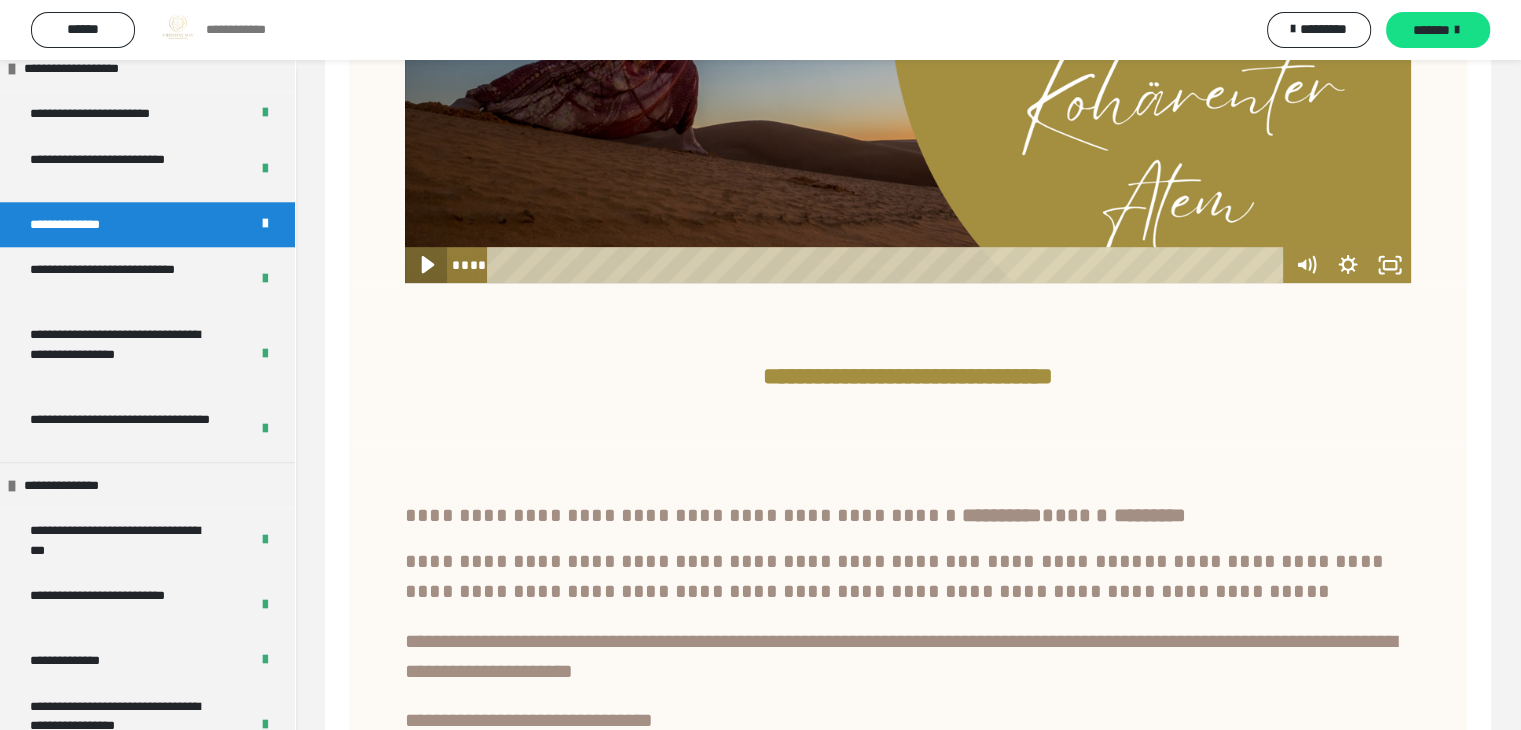 click 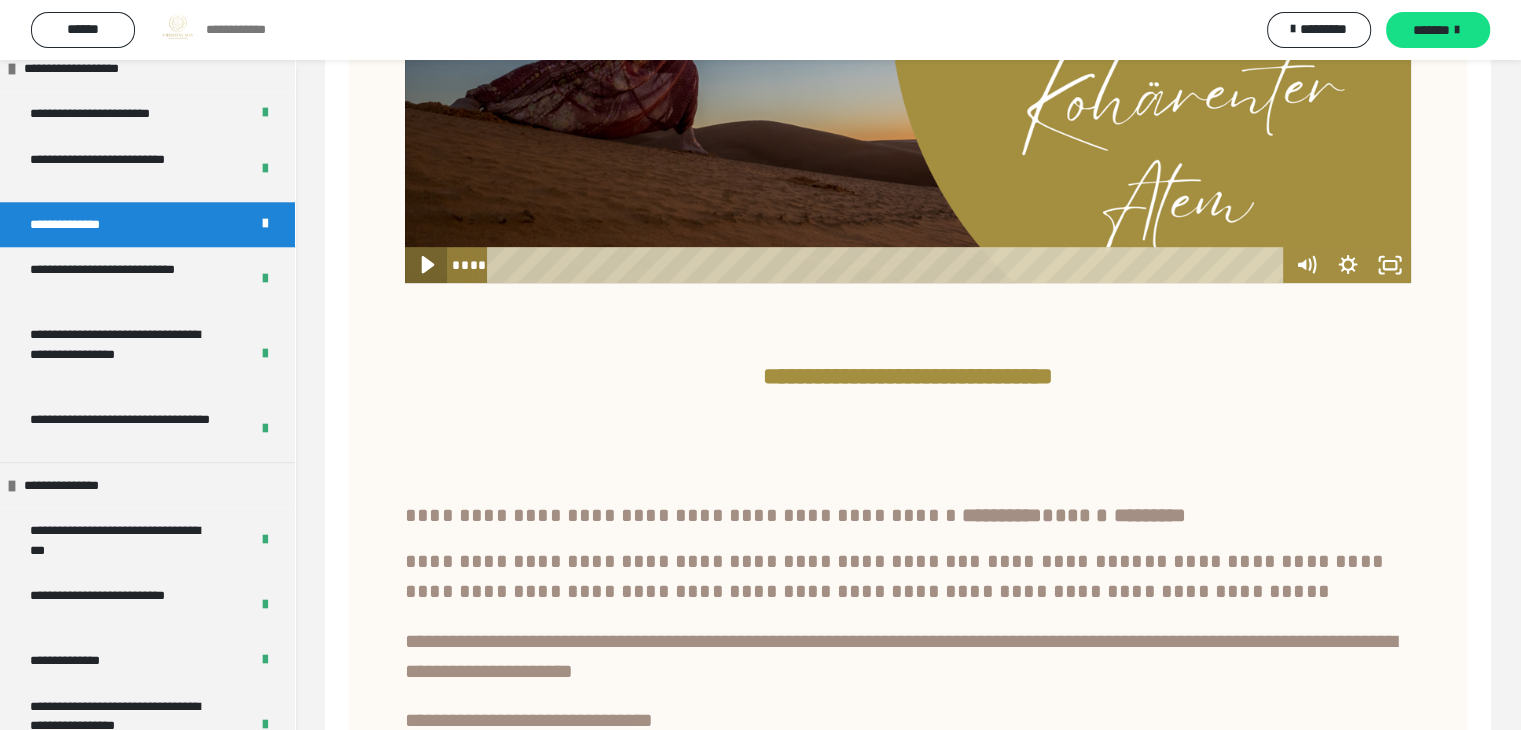 click 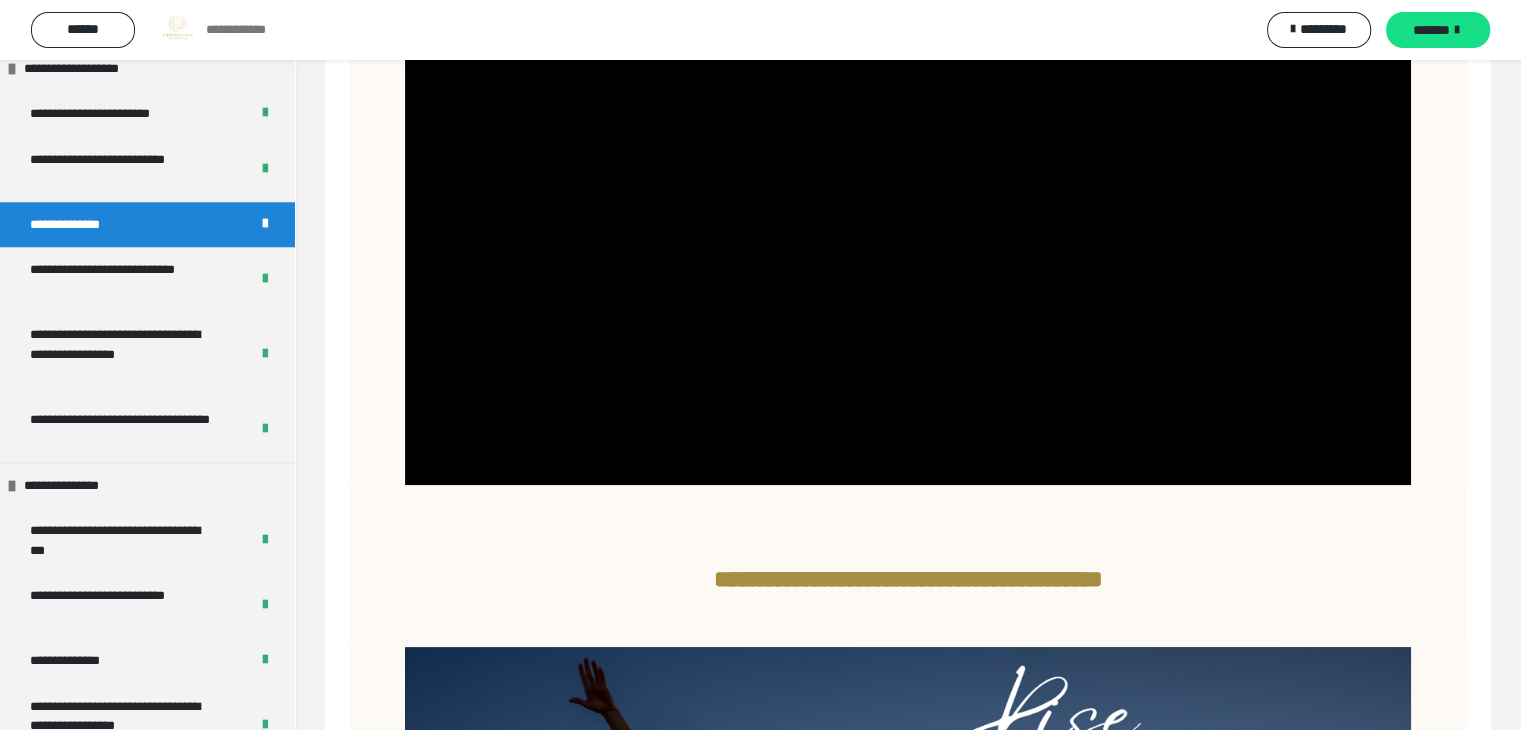 scroll, scrollTop: 2152, scrollLeft: 0, axis: vertical 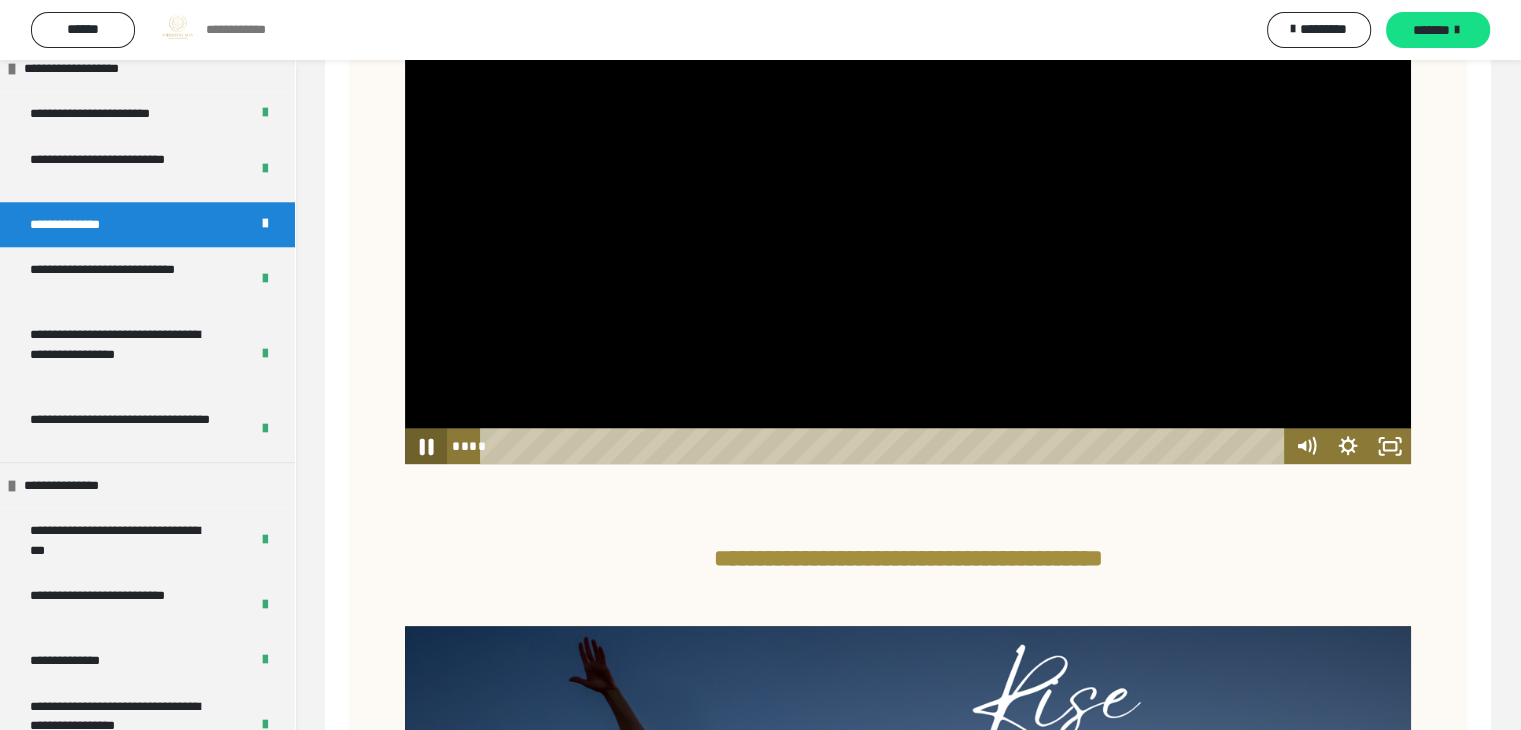 click 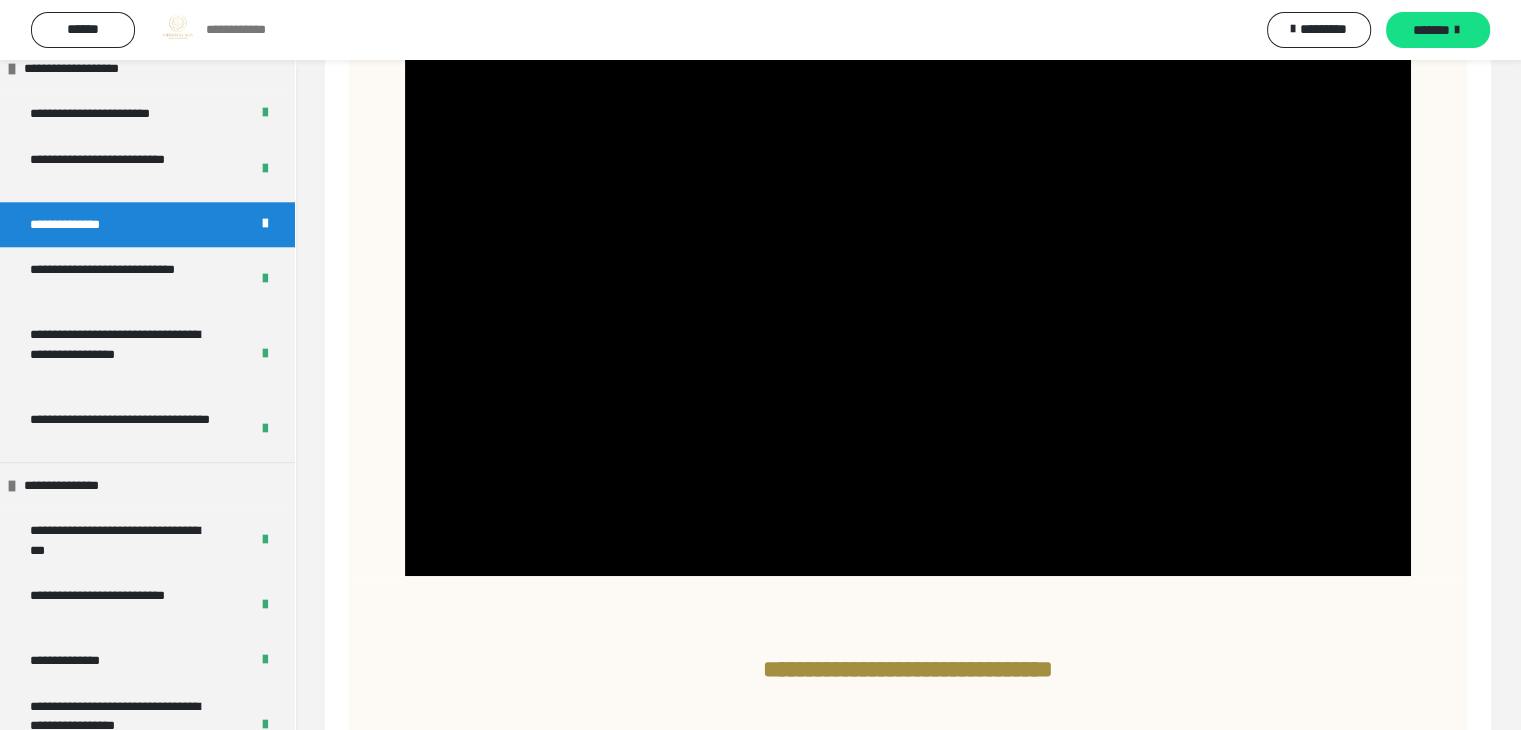 scroll, scrollTop: 740, scrollLeft: 0, axis: vertical 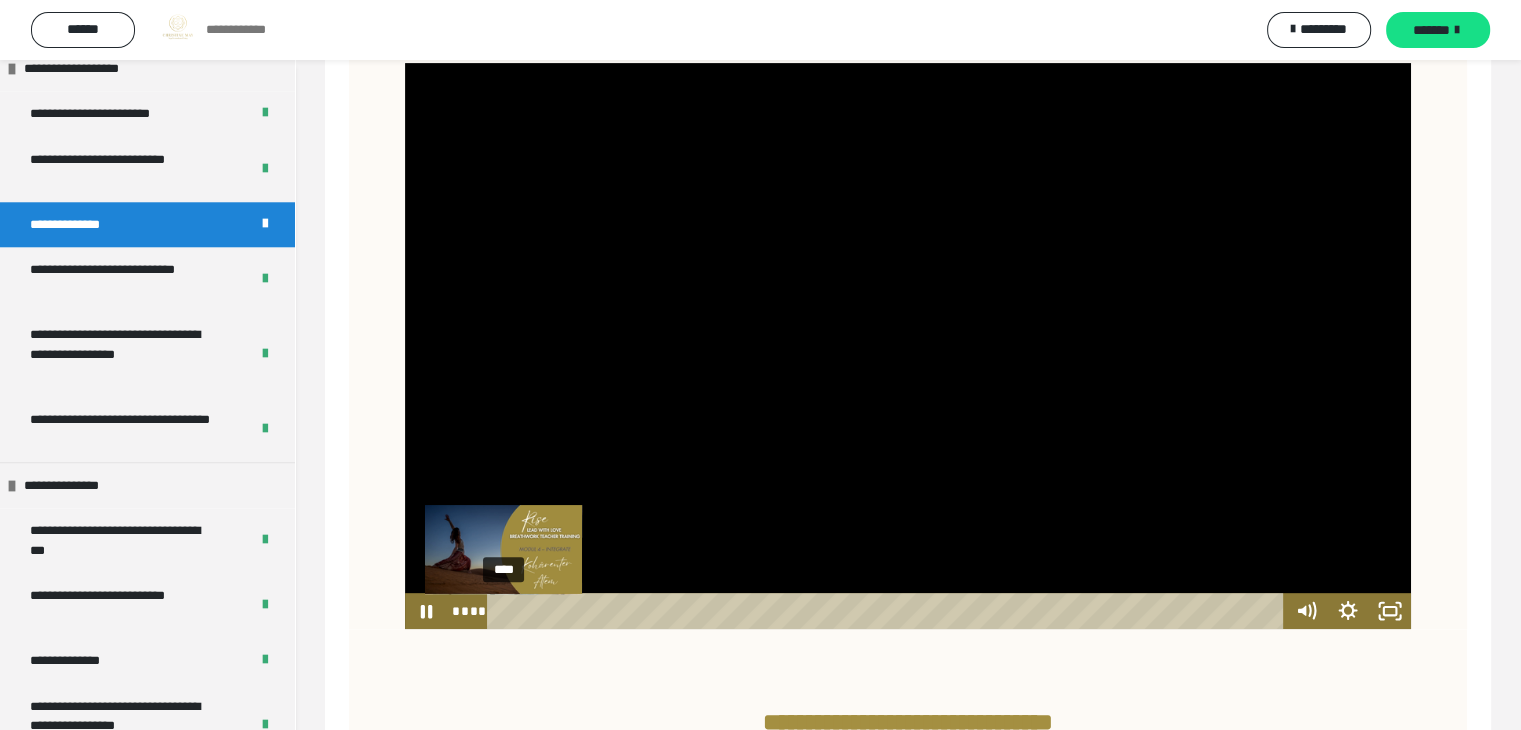 click on "****" at bounding box center (889, 611) 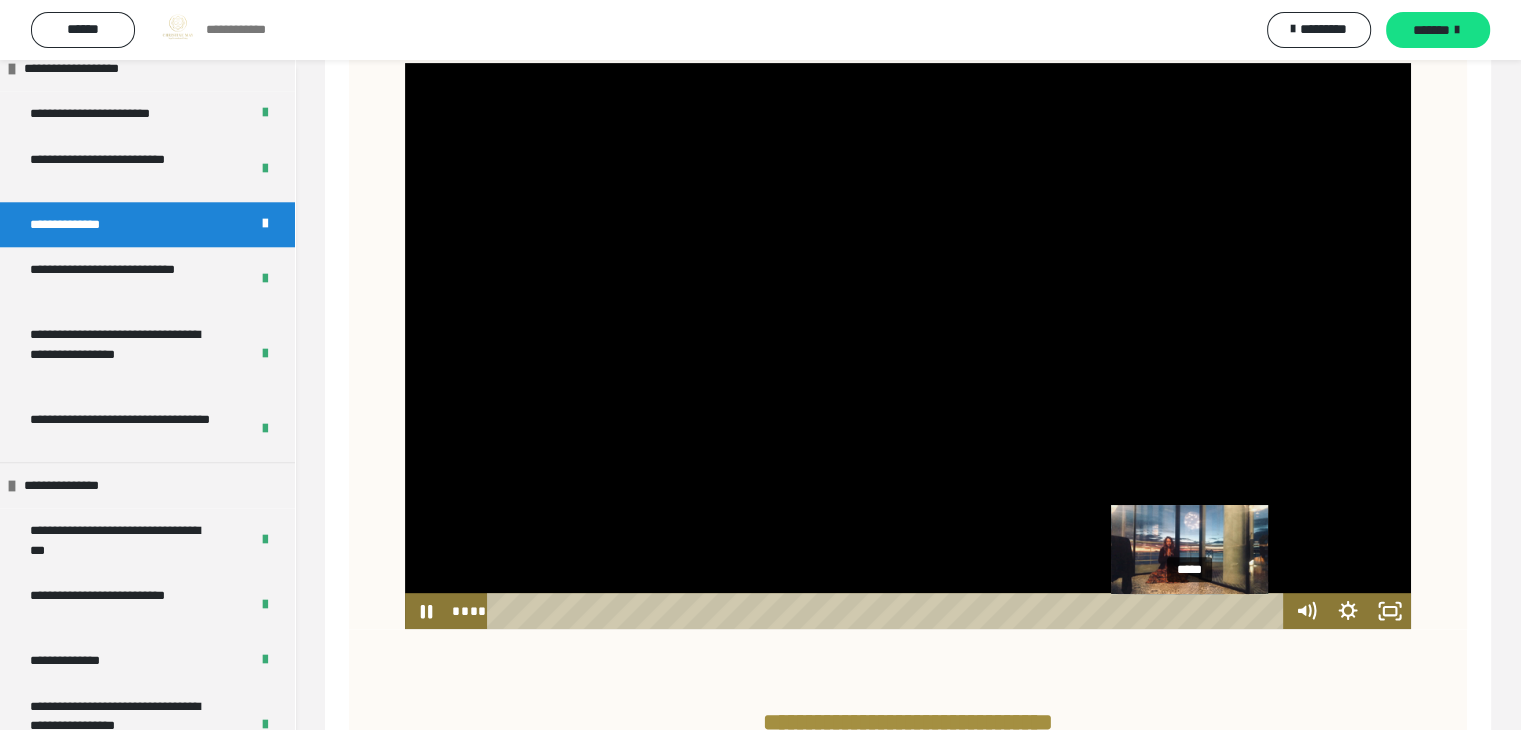 click on "*****" at bounding box center (889, 611) 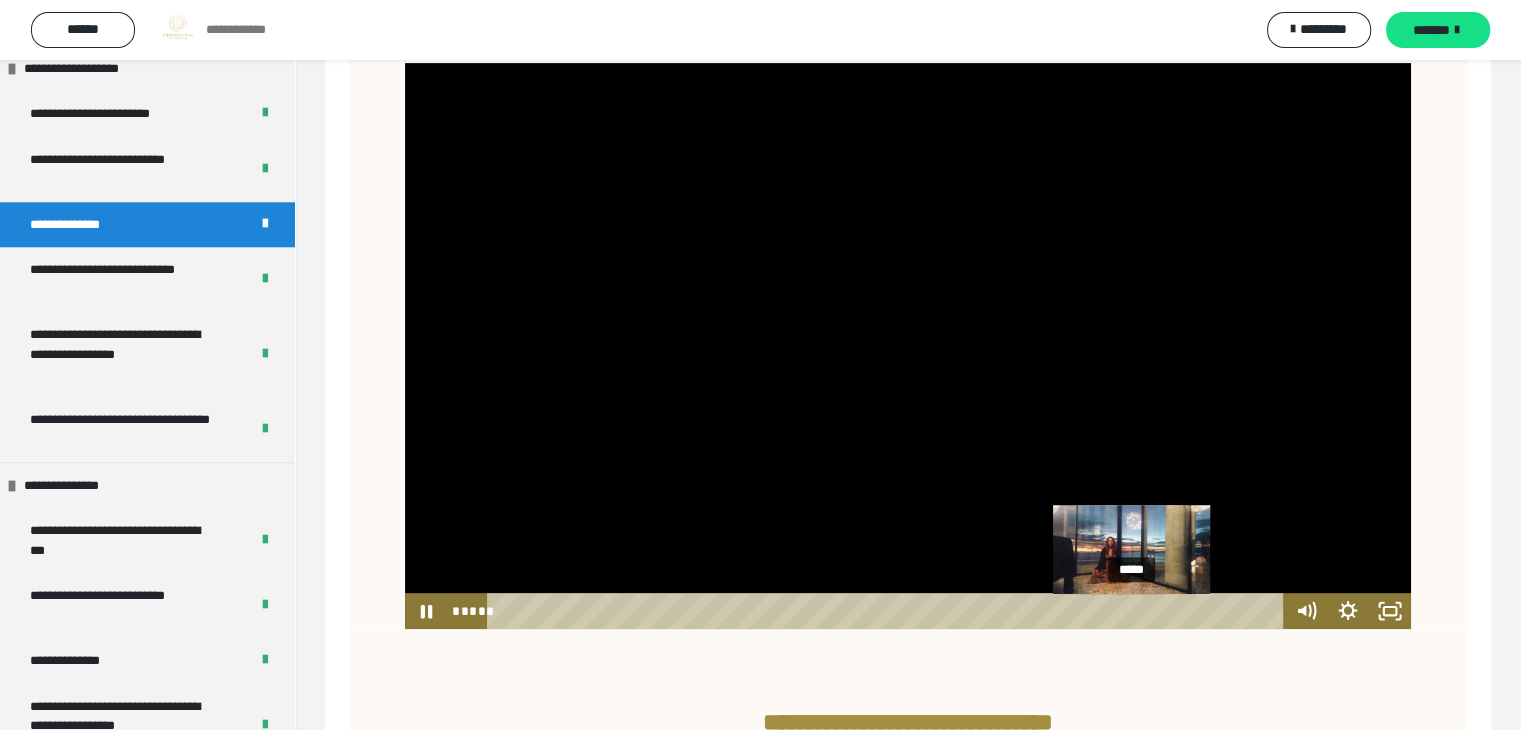 click on "*****" at bounding box center [889, 611] 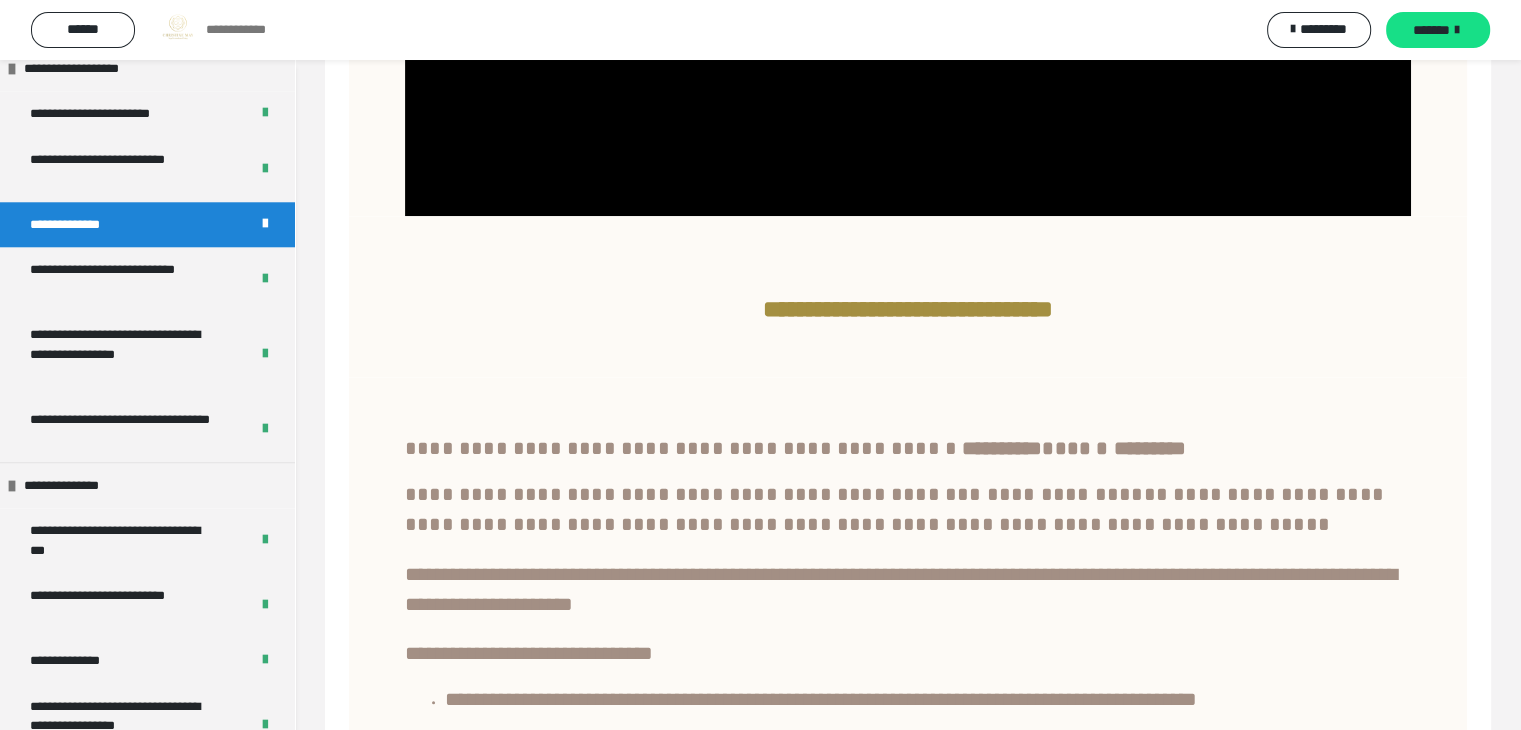 scroll, scrollTop: 1207, scrollLeft: 0, axis: vertical 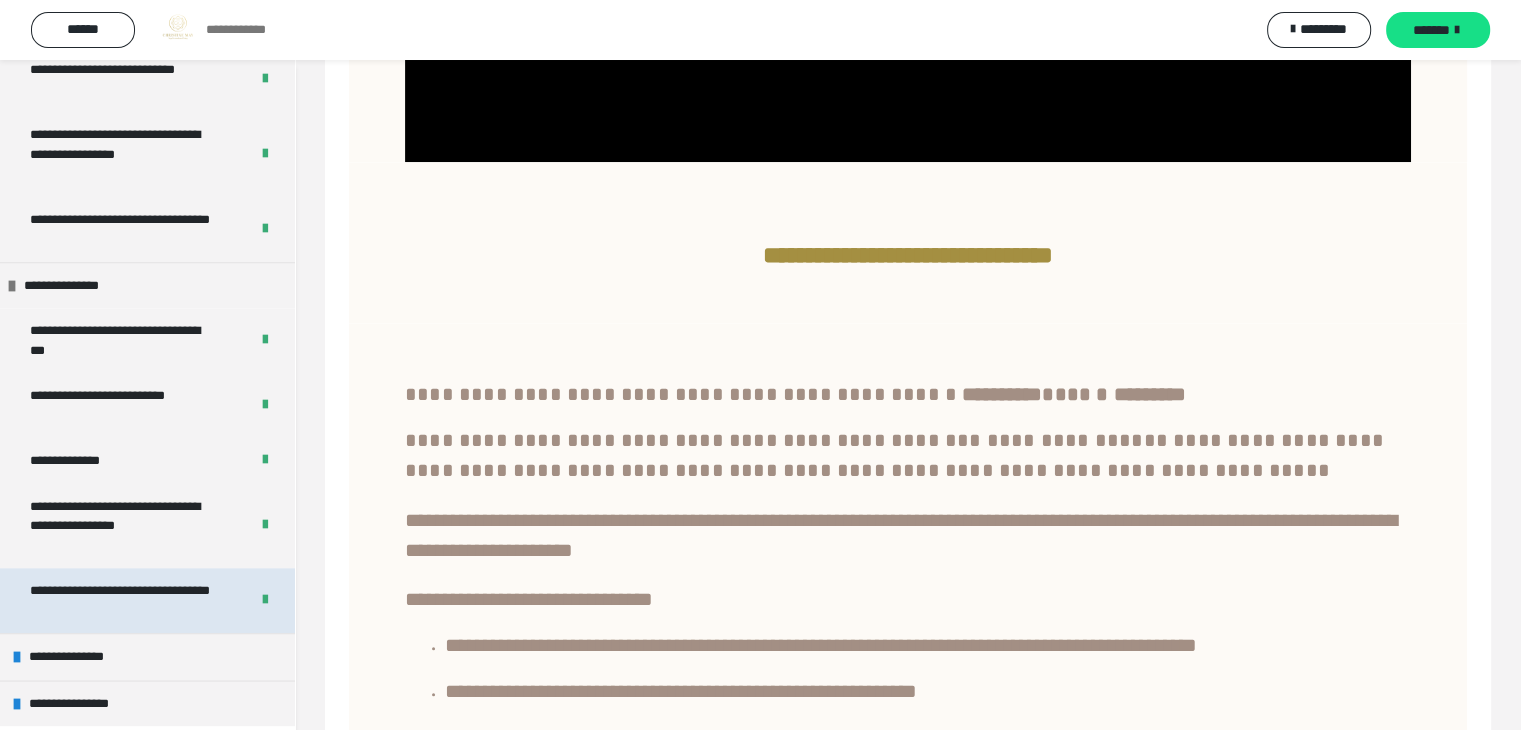 click on "**********" at bounding box center [124, 600] 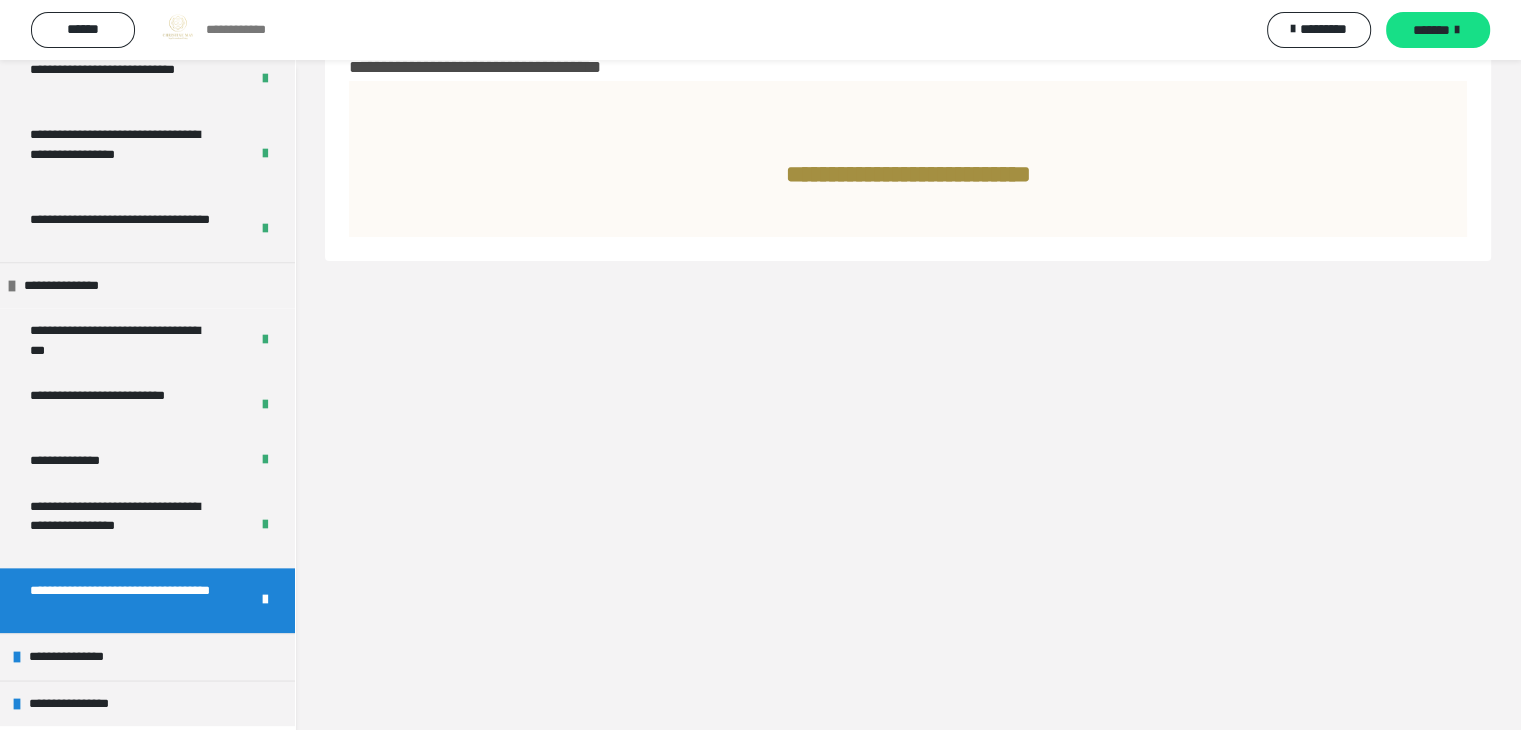 scroll, scrollTop: 60, scrollLeft: 0, axis: vertical 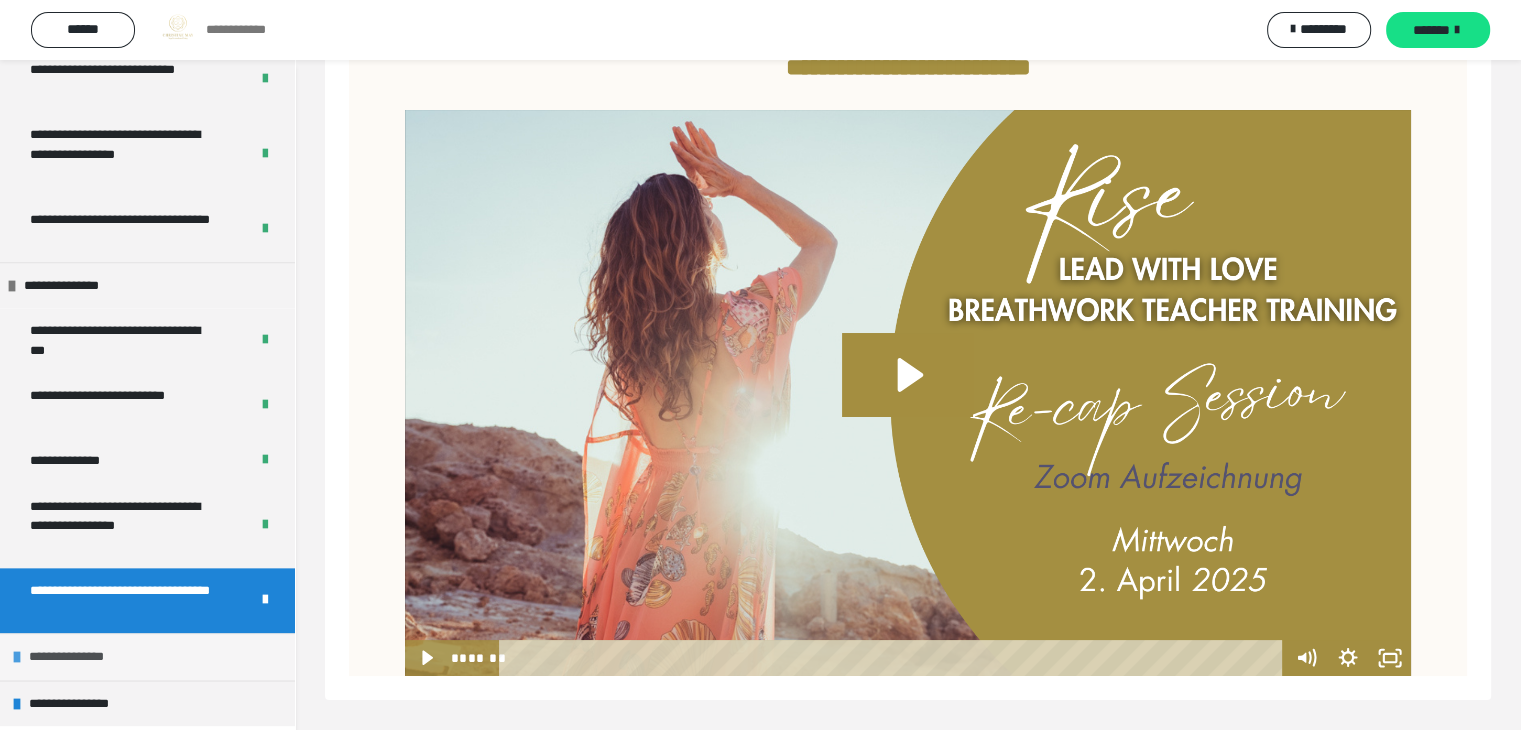 click on "**********" at bounding box center (85, 657) 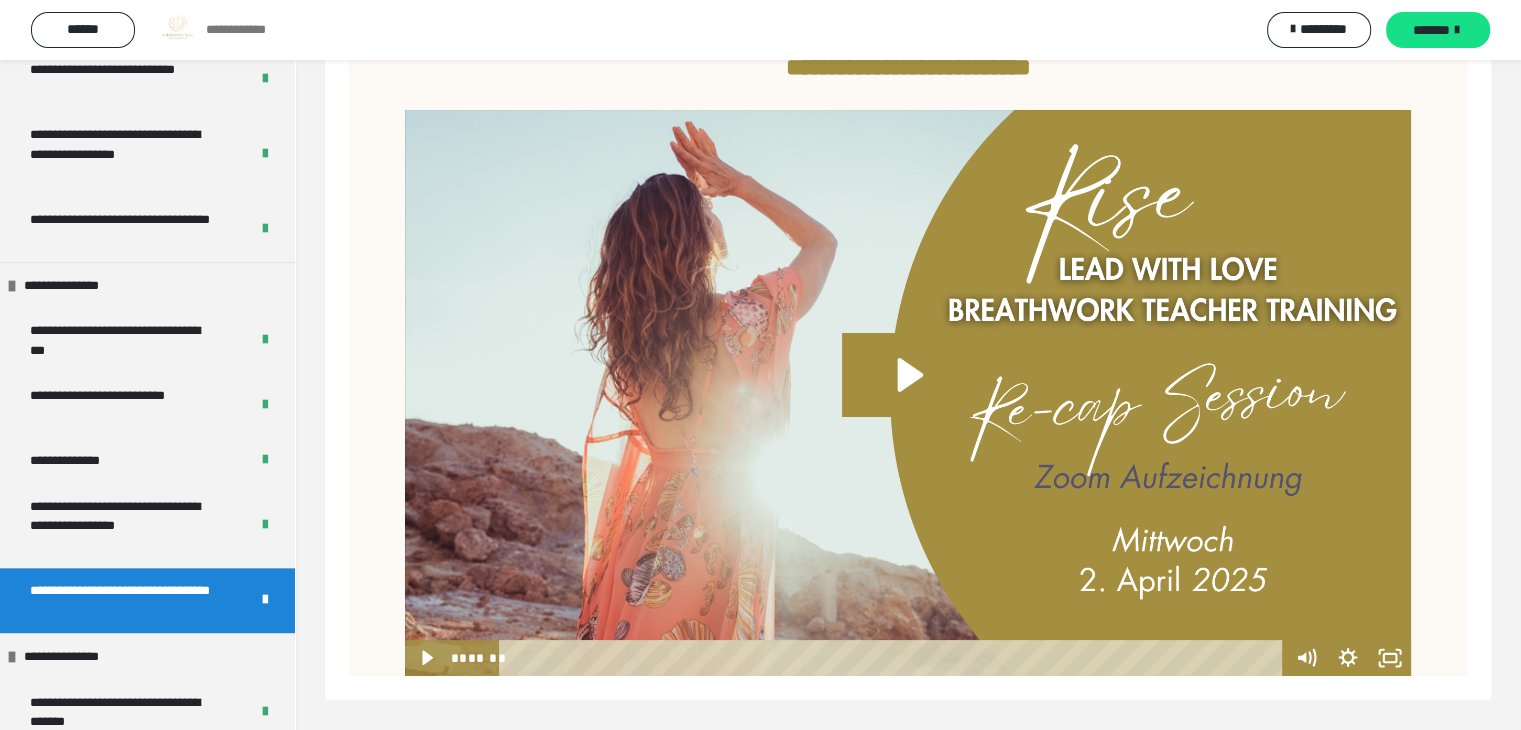 scroll, scrollTop: 2548, scrollLeft: 0, axis: vertical 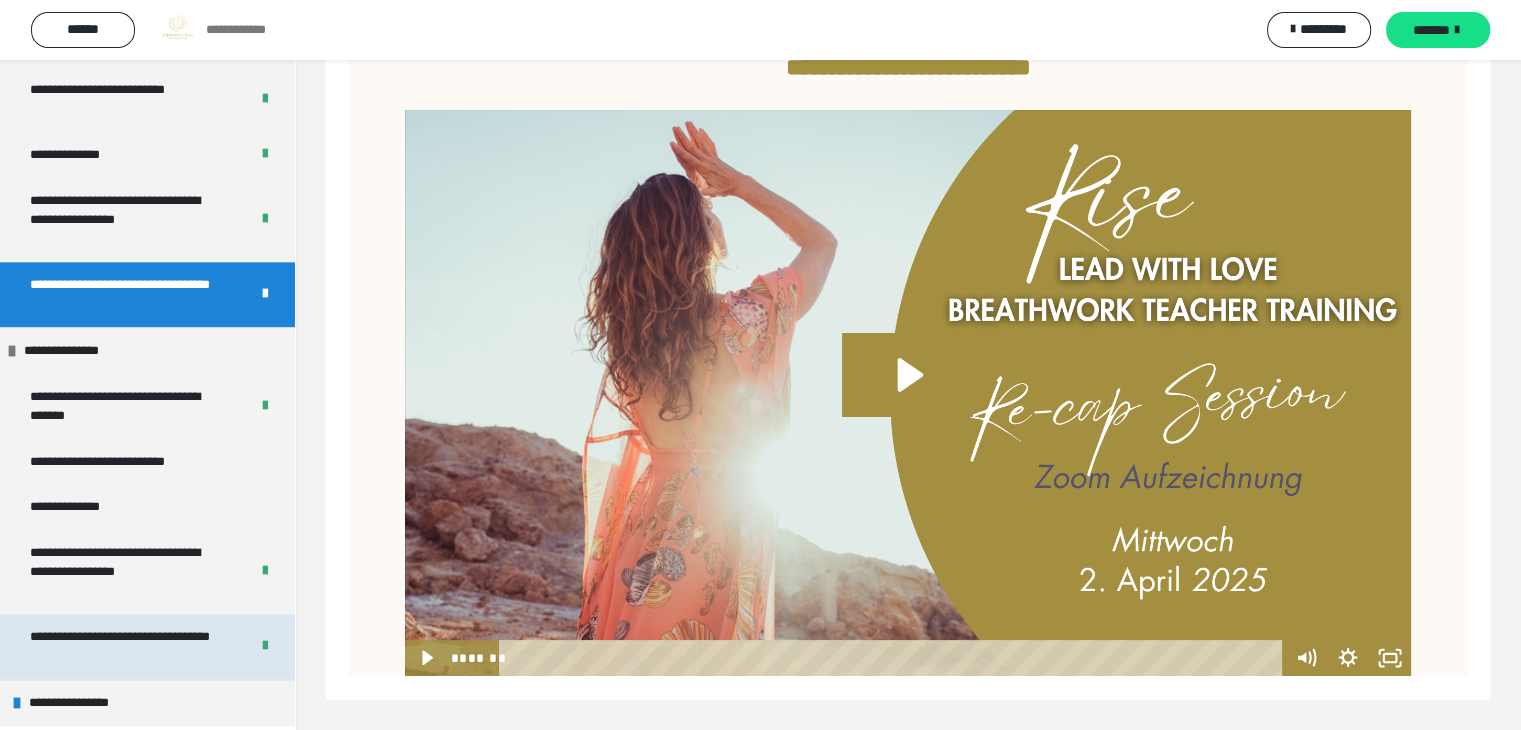 click on "**********" at bounding box center (124, 646) 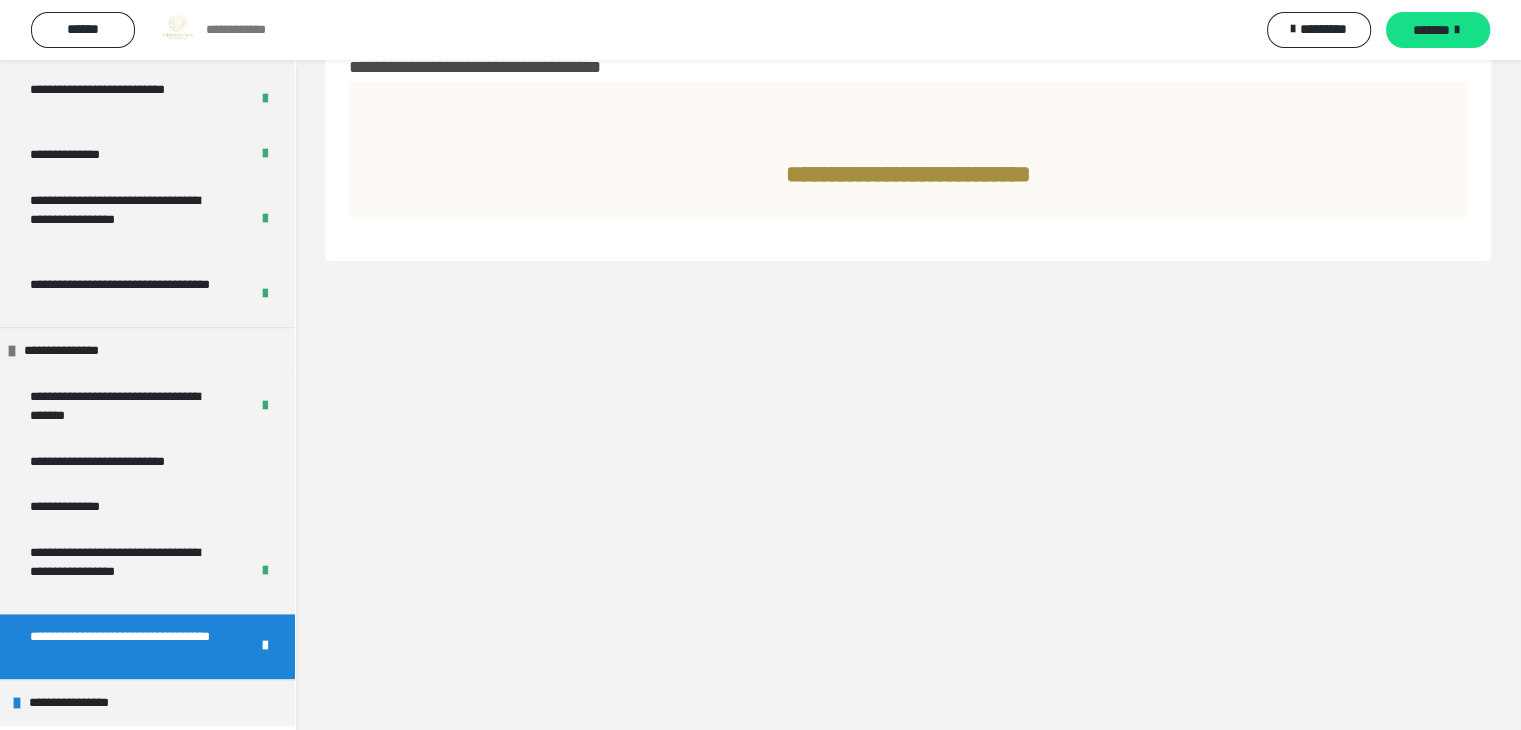 scroll, scrollTop: 60, scrollLeft: 0, axis: vertical 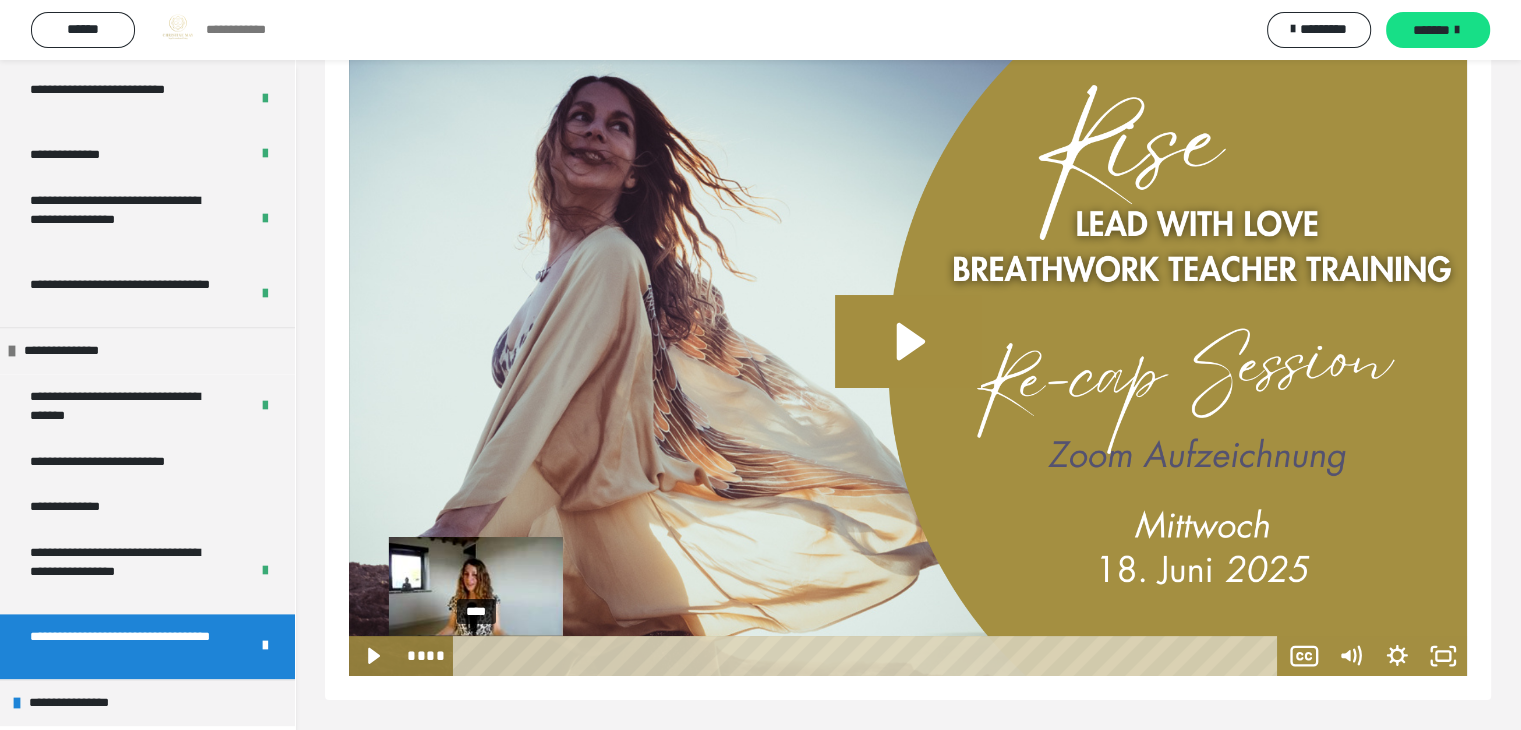 click on "****" at bounding box center (869, 656) 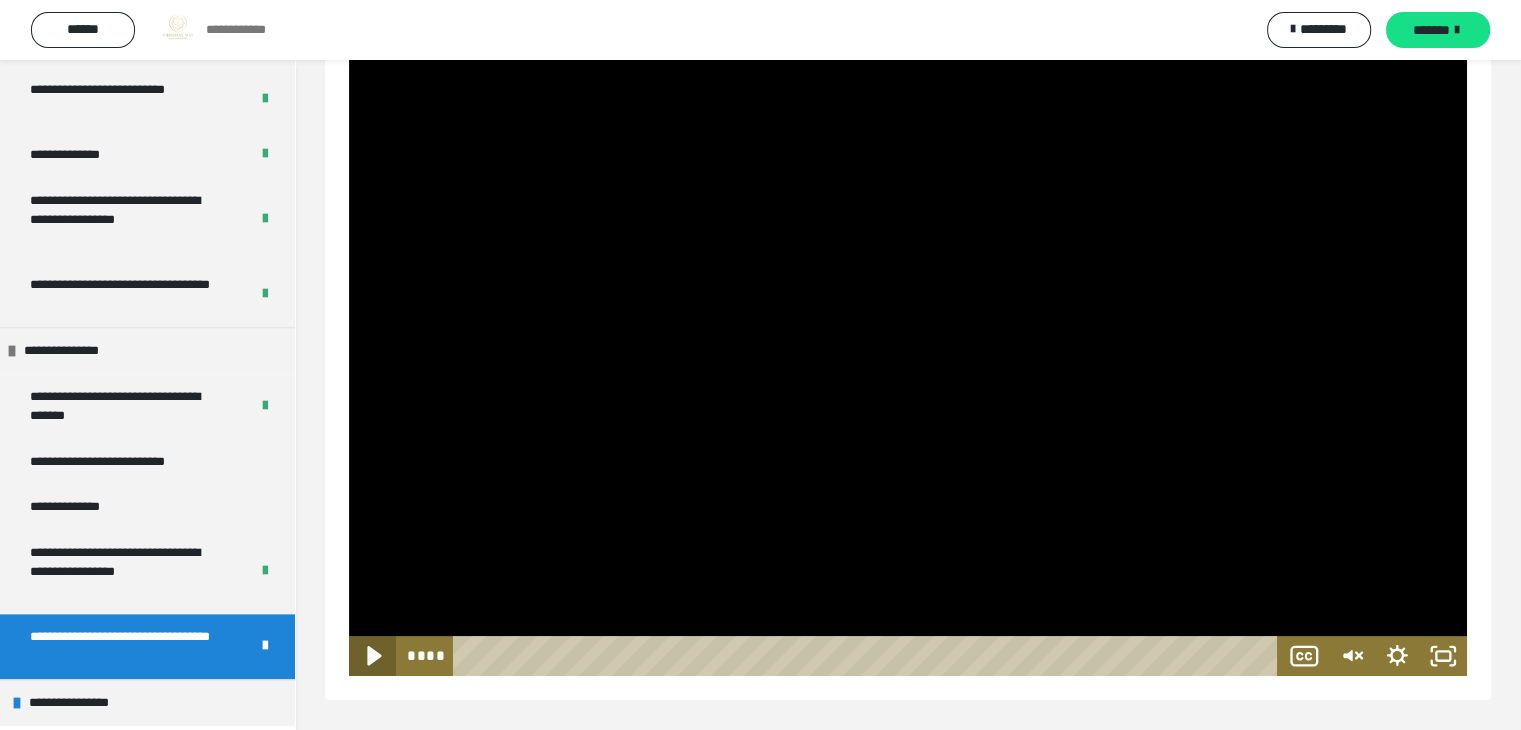 click 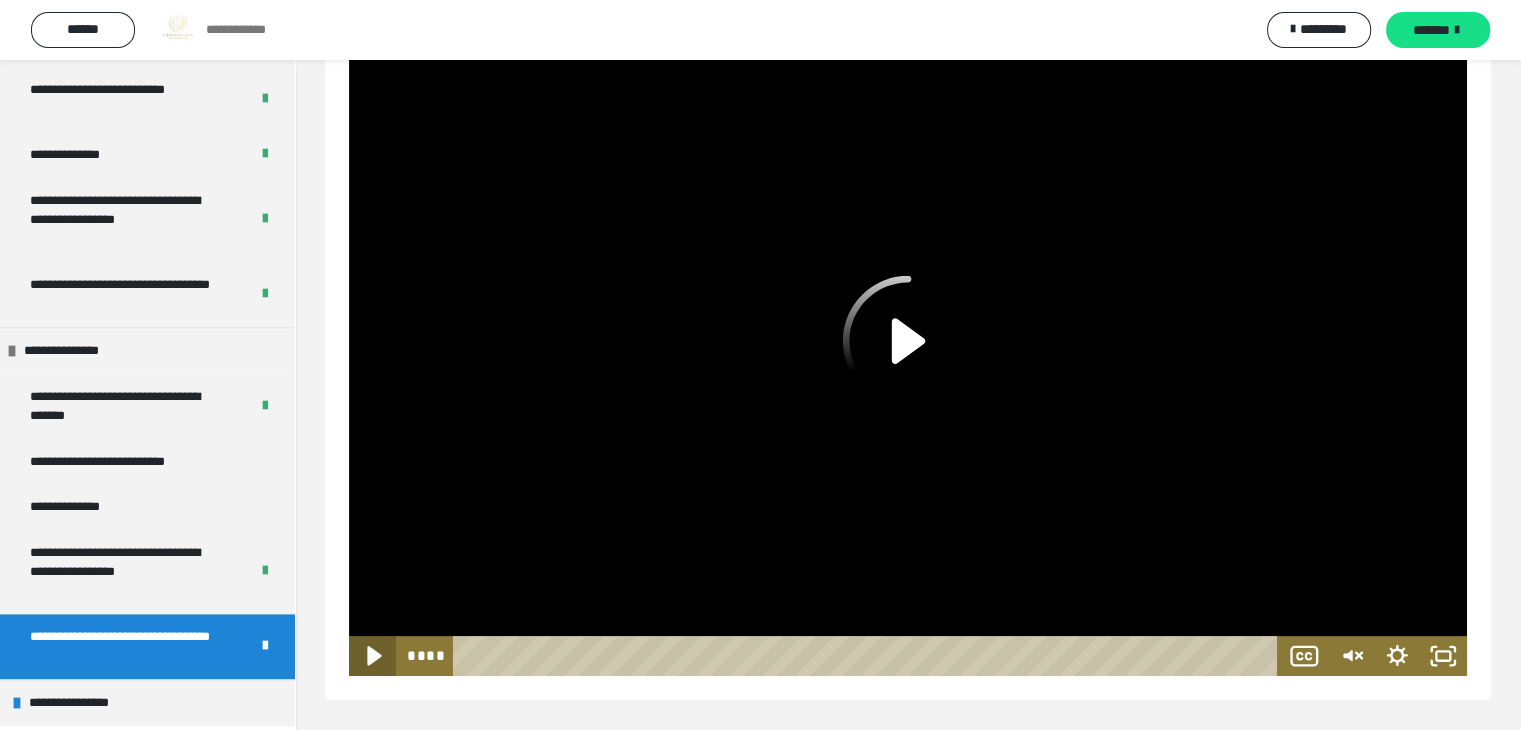 click 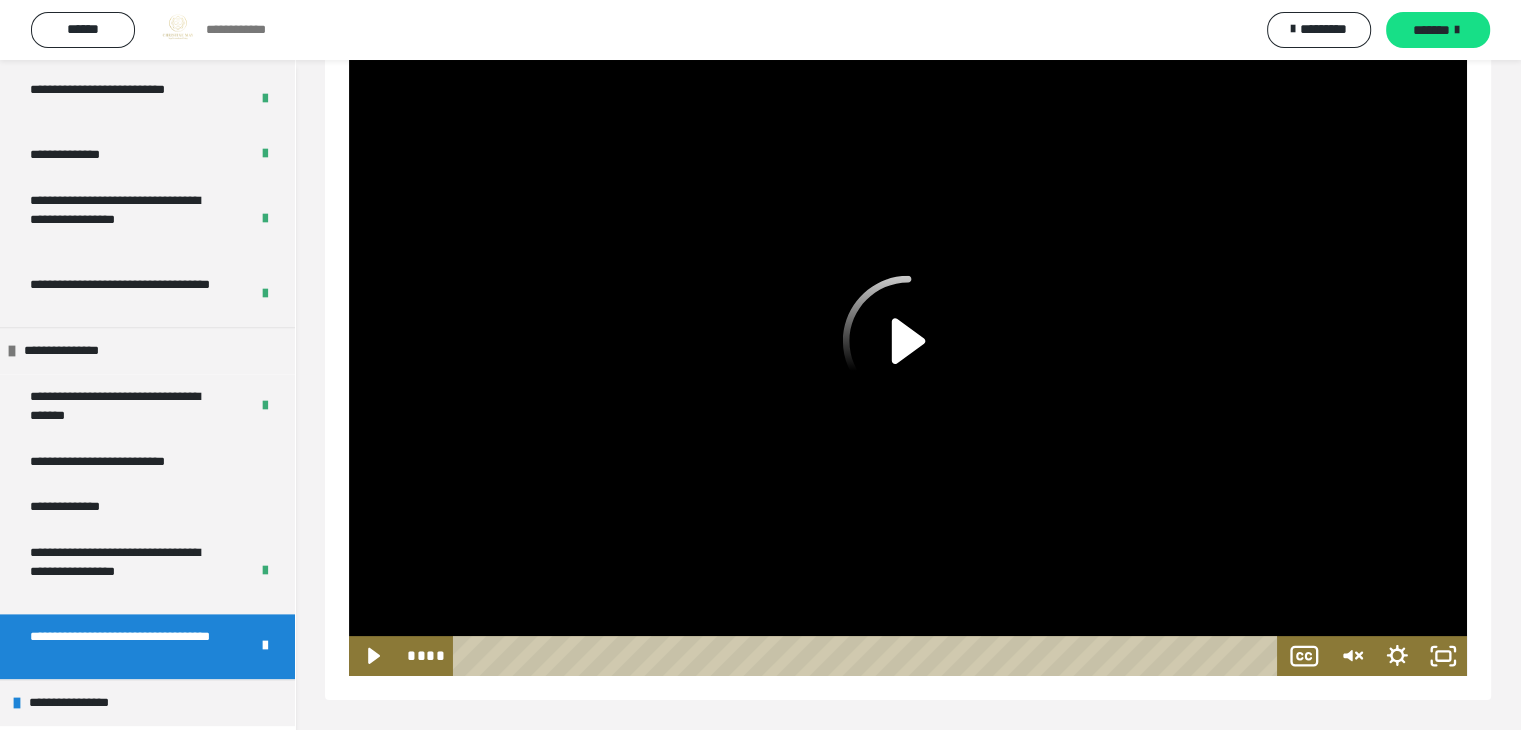 scroll, scrollTop: 1909, scrollLeft: 0, axis: vertical 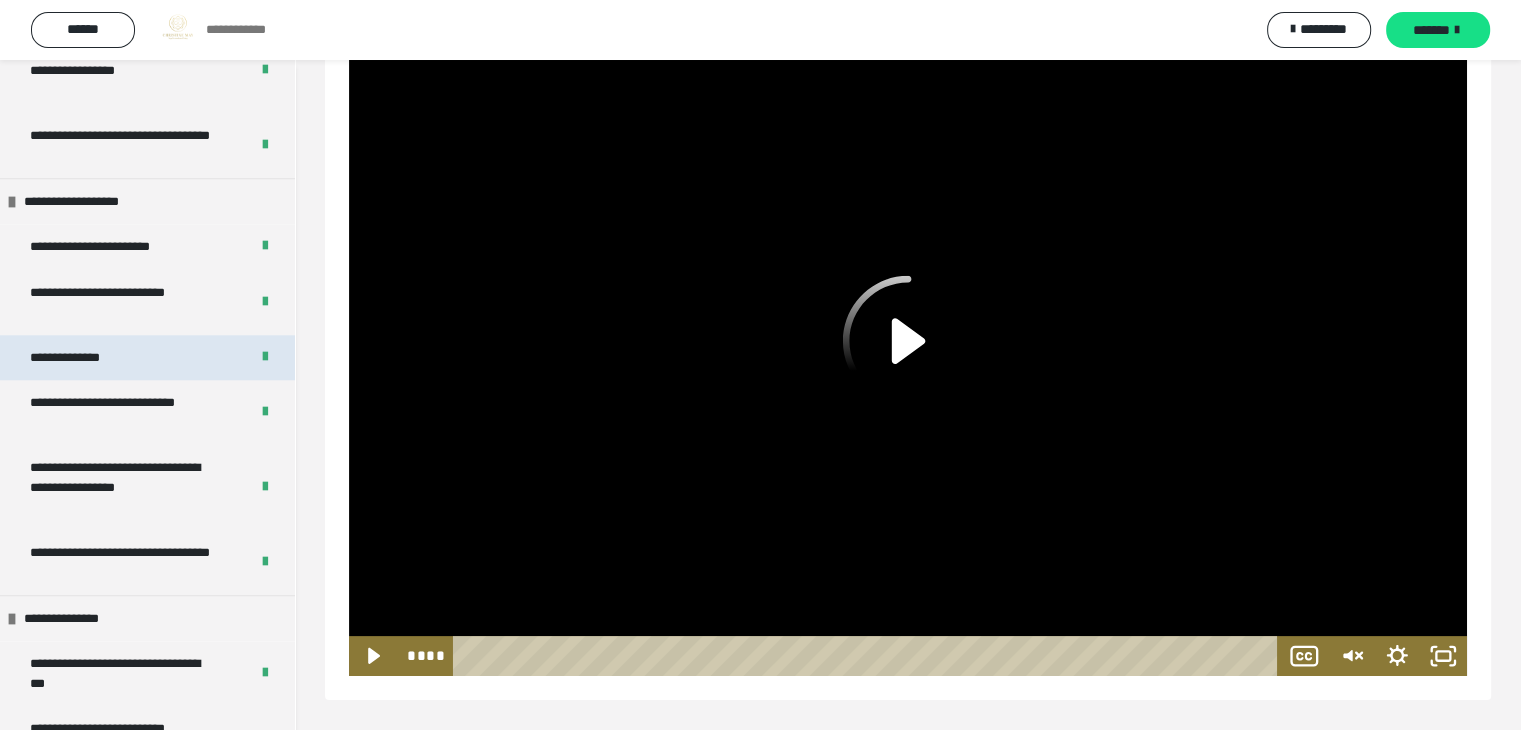 click on "**********" at bounding box center (79, 358) 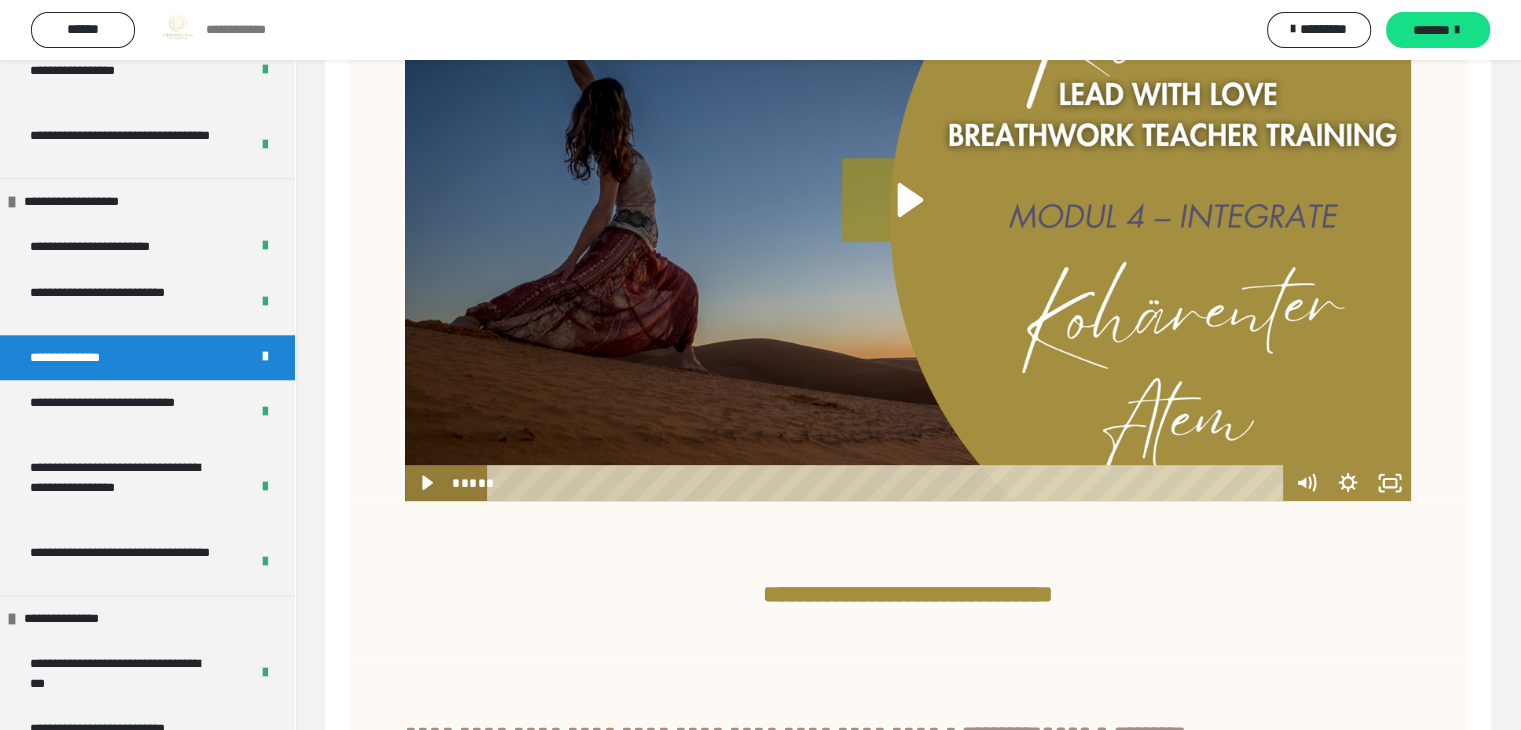 scroll, scrollTop: 1507, scrollLeft: 0, axis: vertical 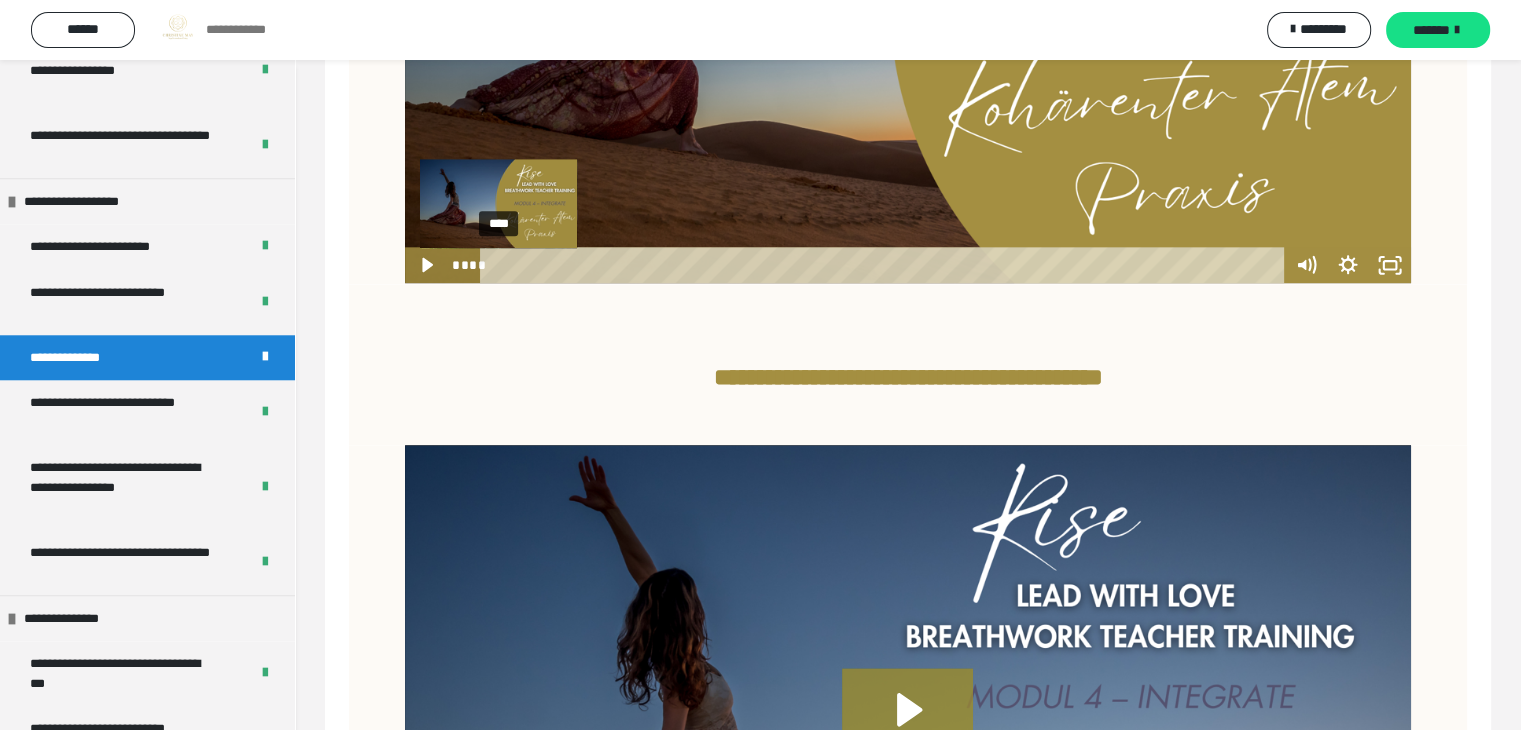 click on "****" at bounding box center (885, 265) 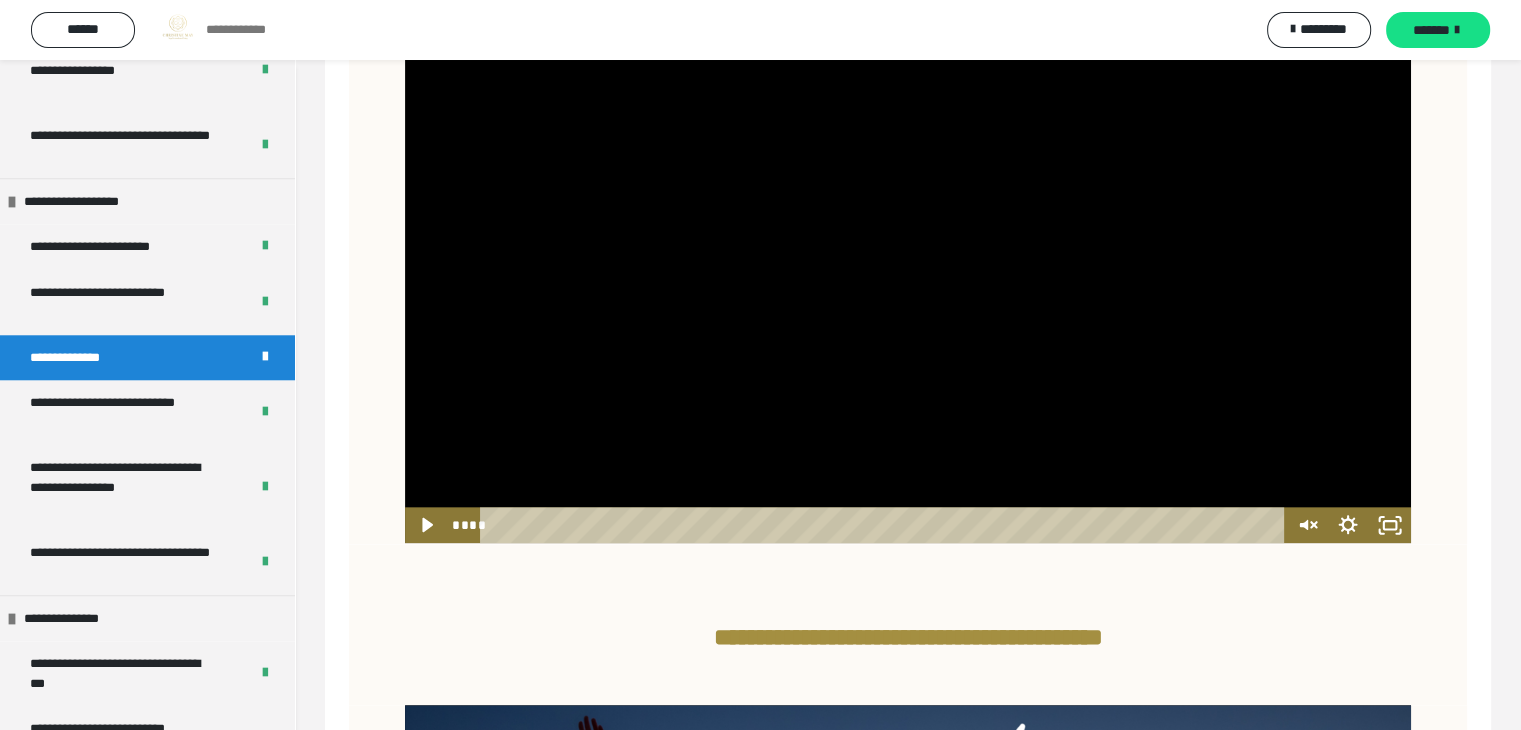 scroll, scrollTop: 2013, scrollLeft: 0, axis: vertical 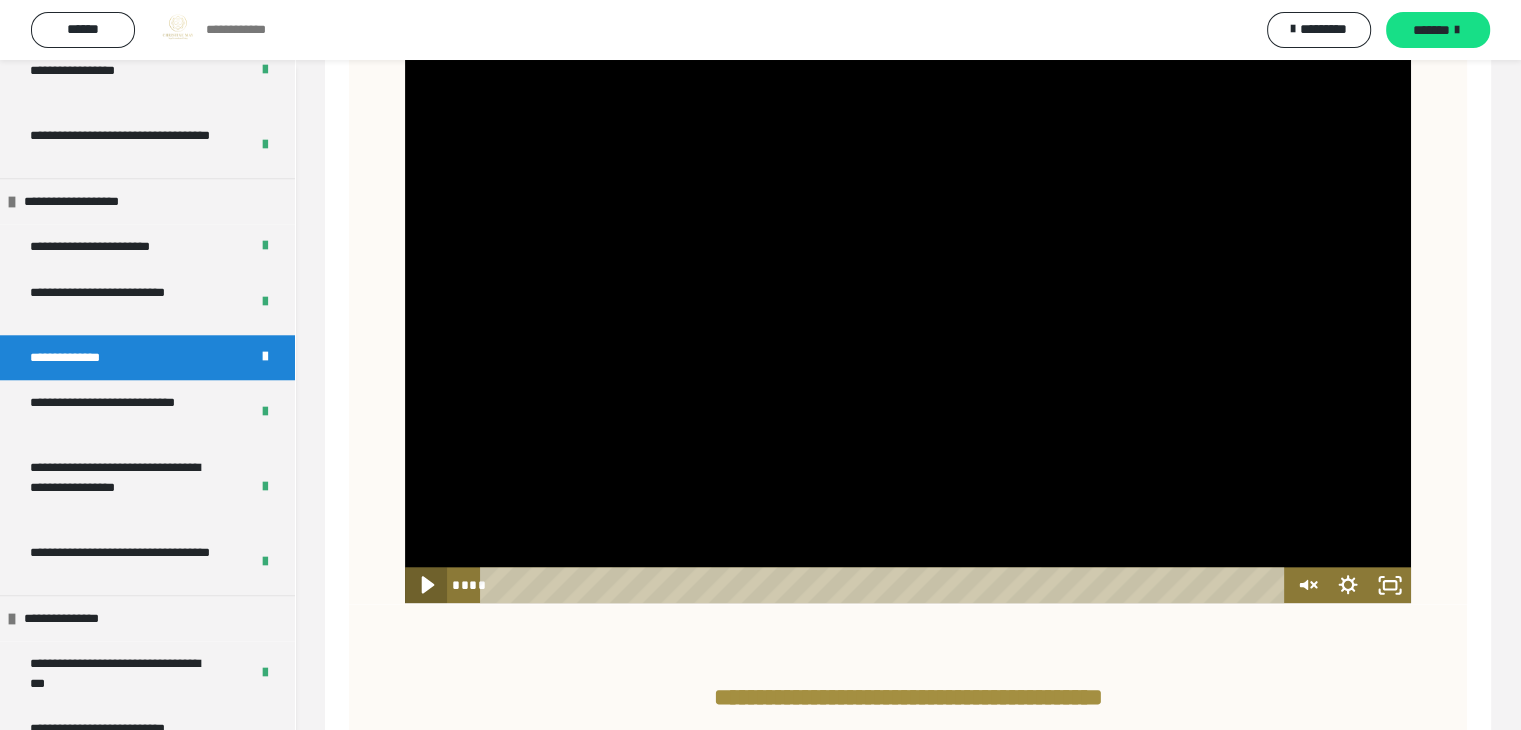 click 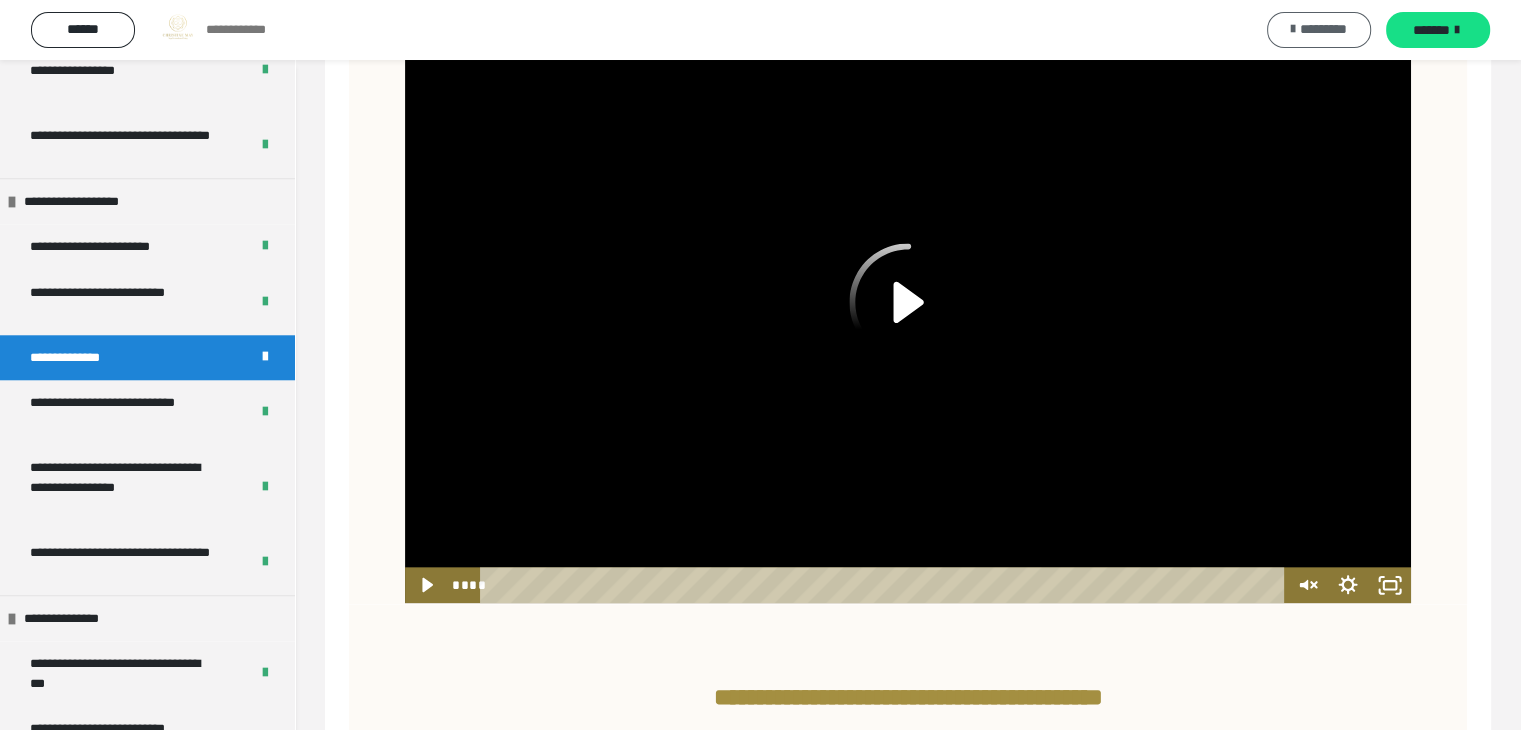 click on "*********" at bounding box center [1323, 29] 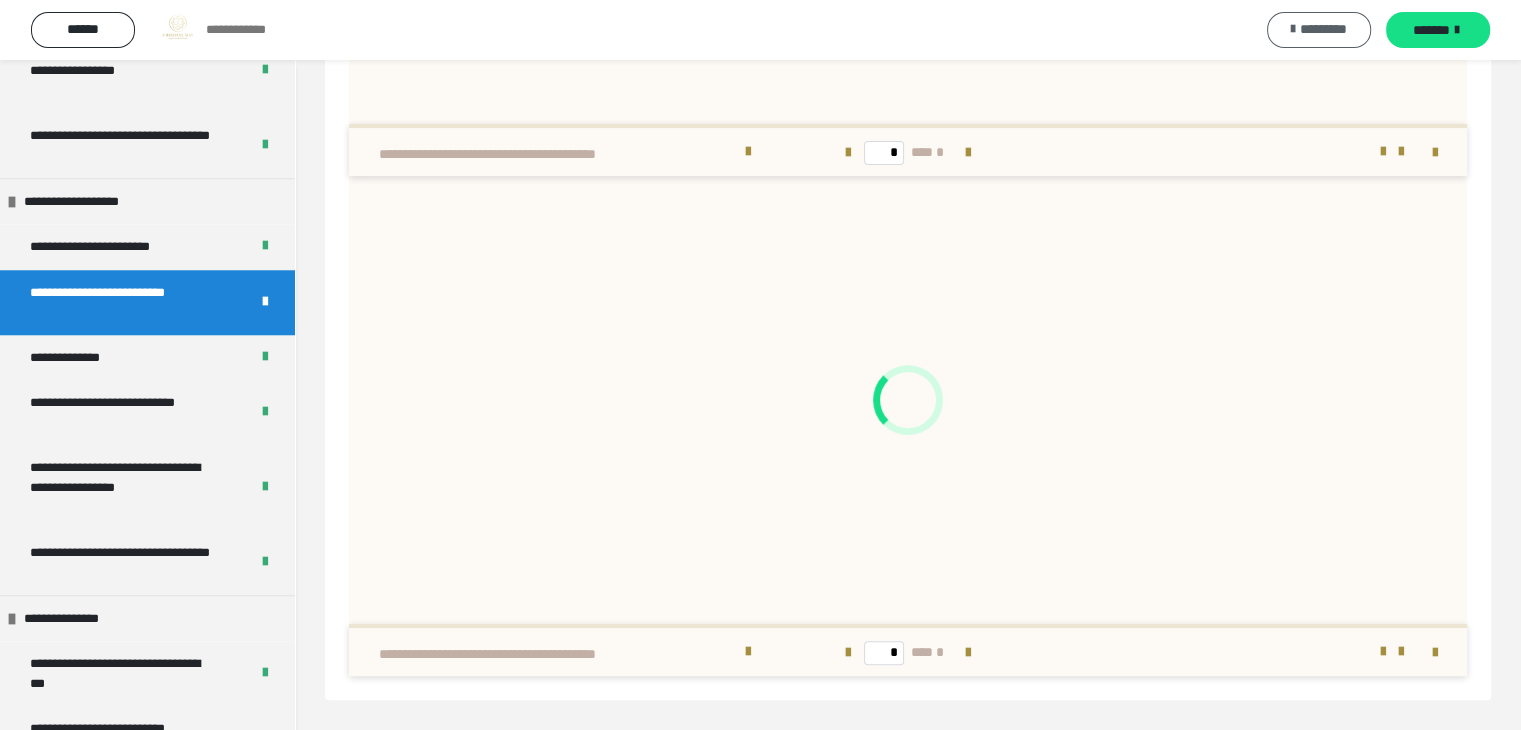 scroll, scrollTop: 931, scrollLeft: 0, axis: vertical 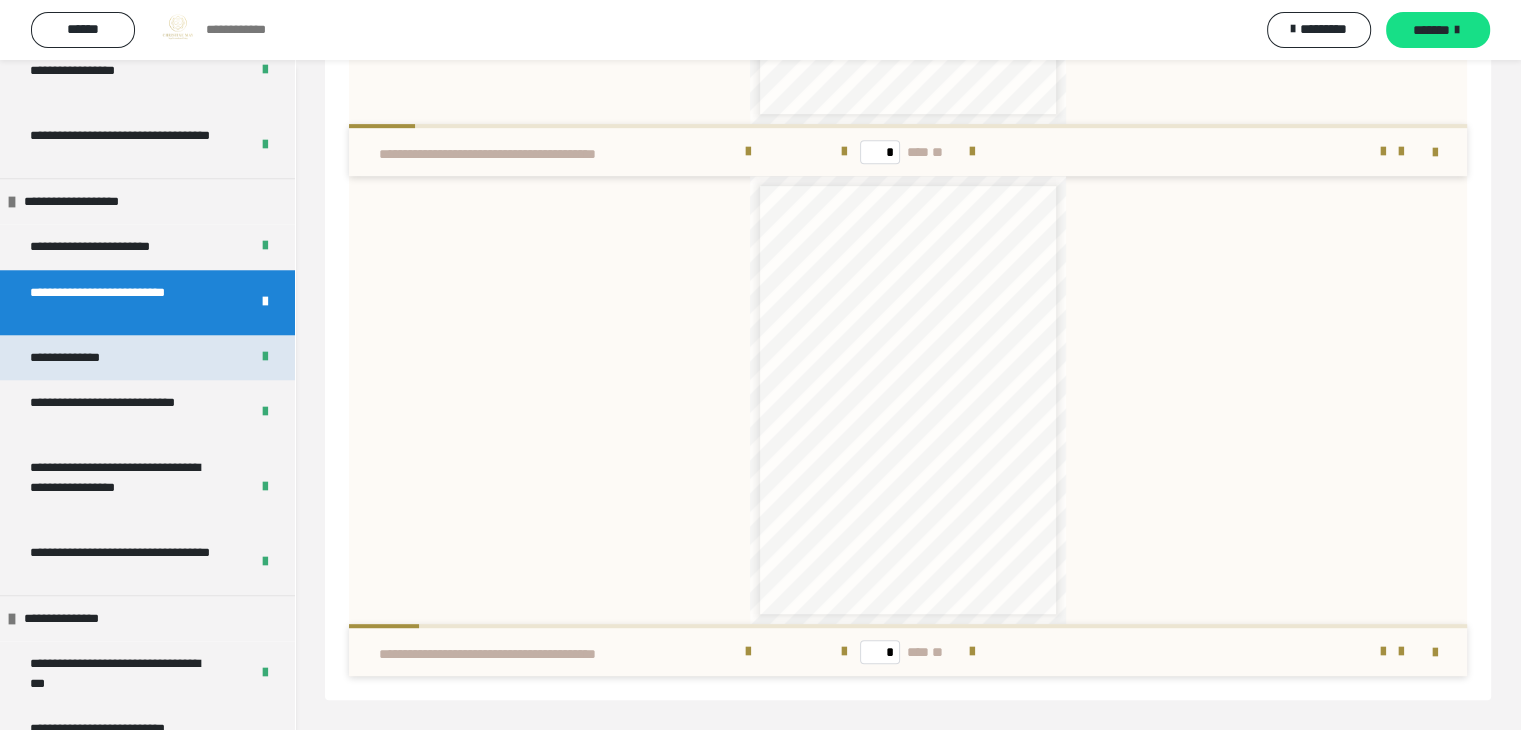 click on "**********" at bounding box center [147, 358] 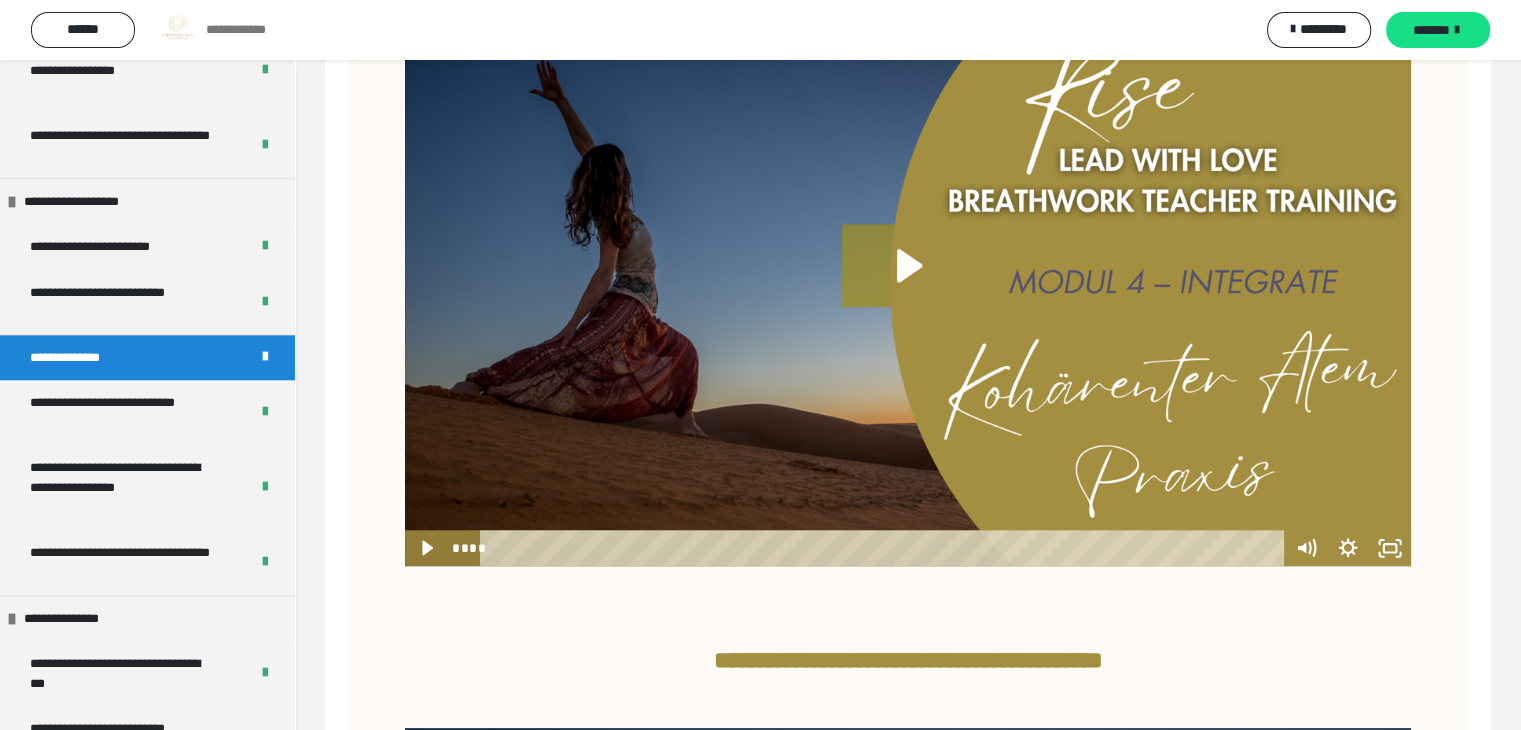 scroll, scrollTop: 2156, scrollLeft: 0, axis: vertical 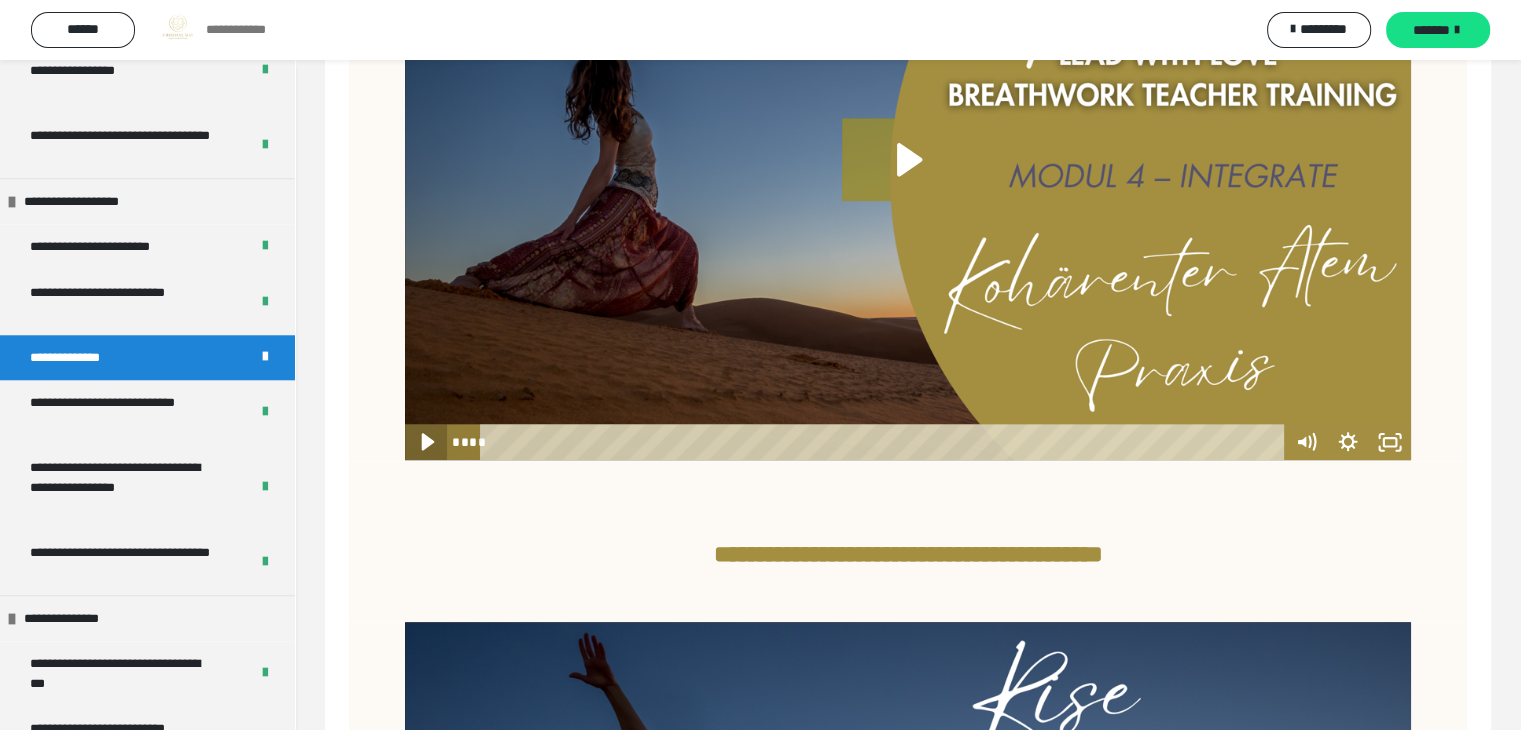 click 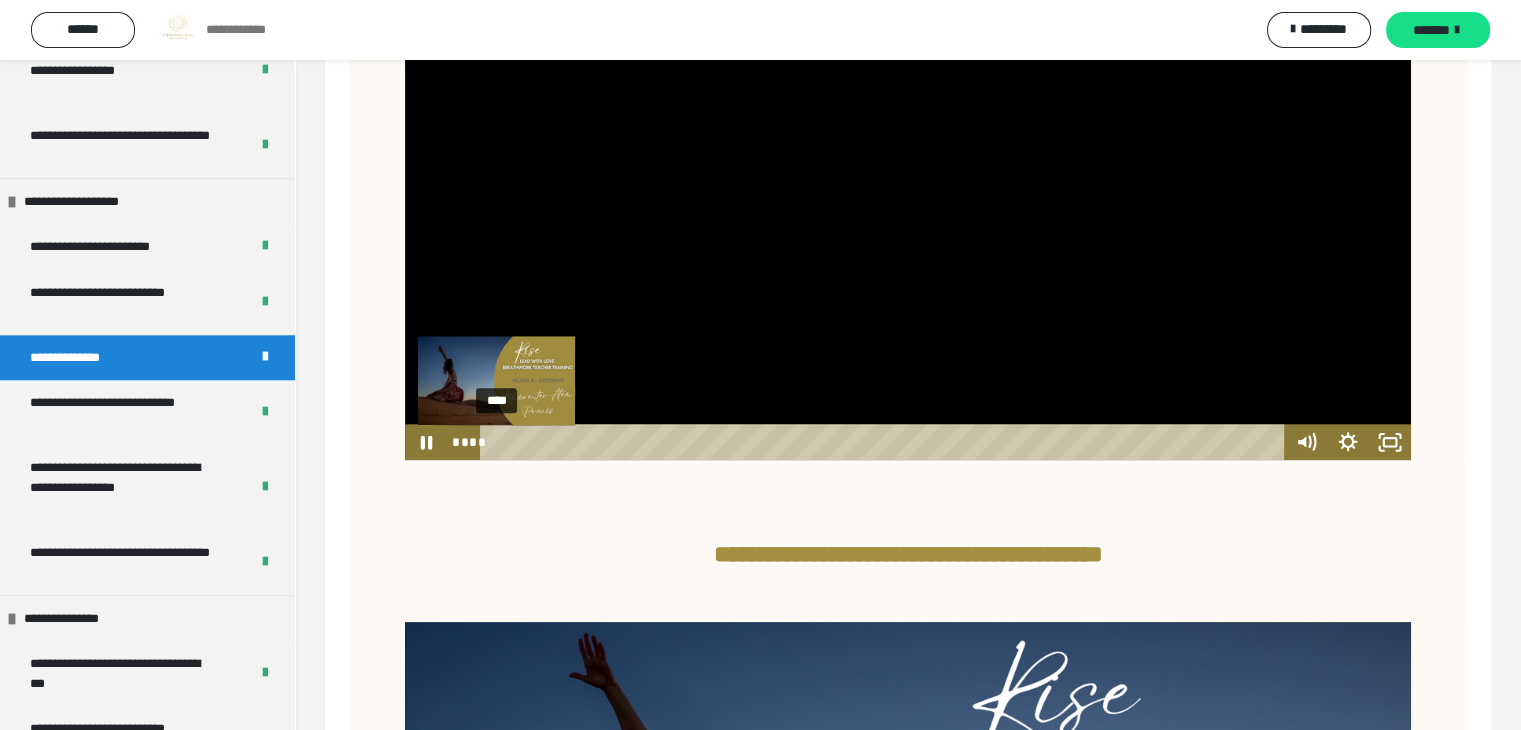 click on "****" at bounding box center (885, 442) 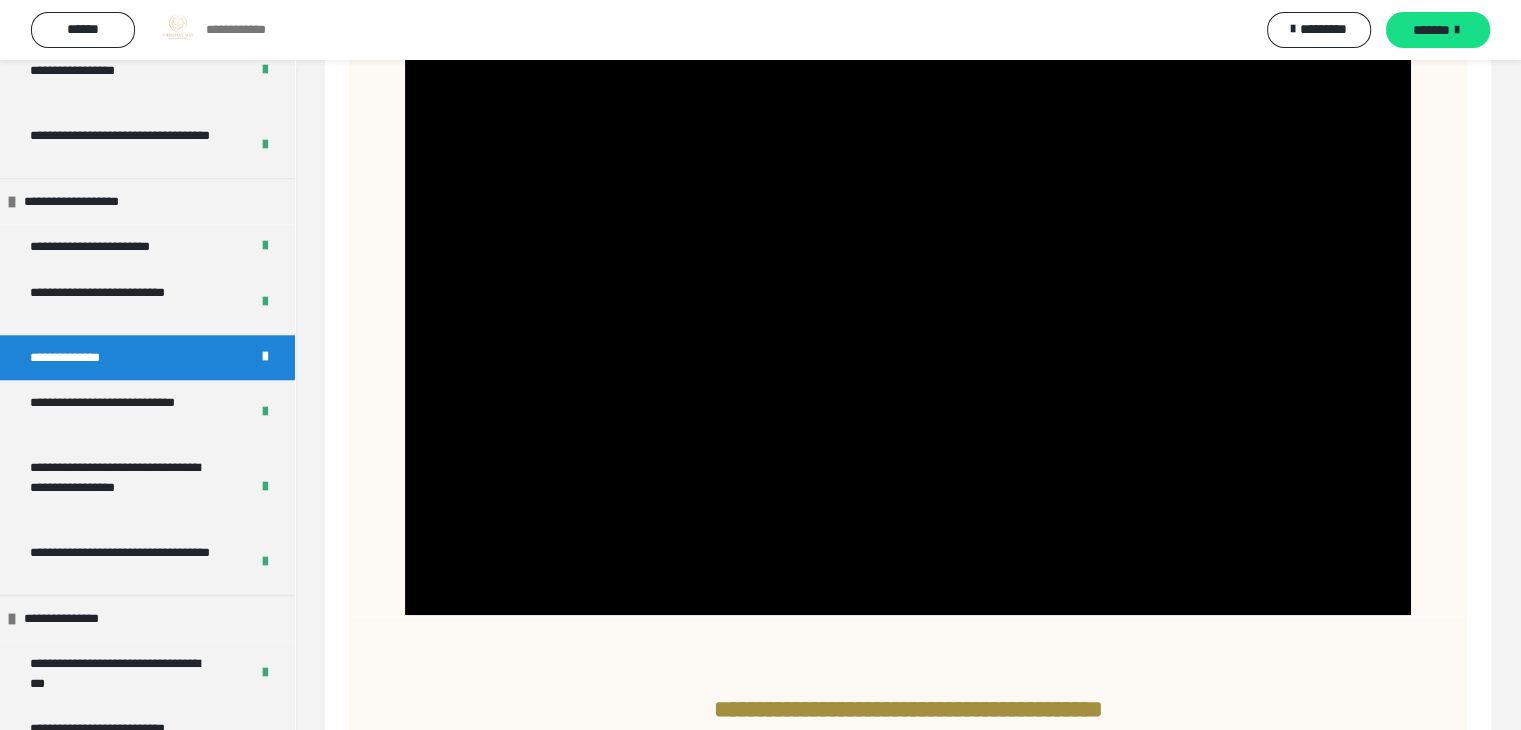 scroll, scrollTop: 1956, scrollLeft: 0, axis: vertical 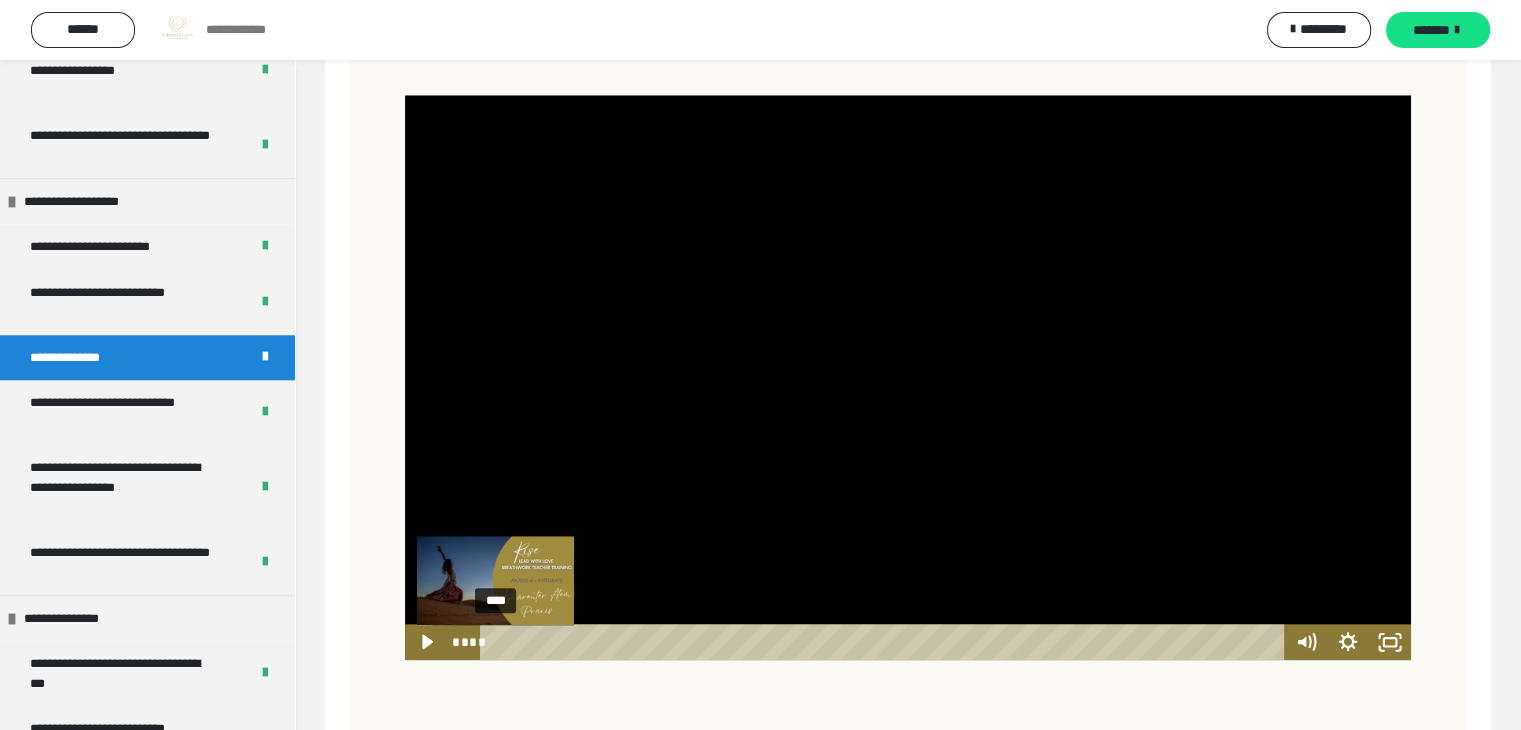 click on "****" at bounding box center [885, 642] 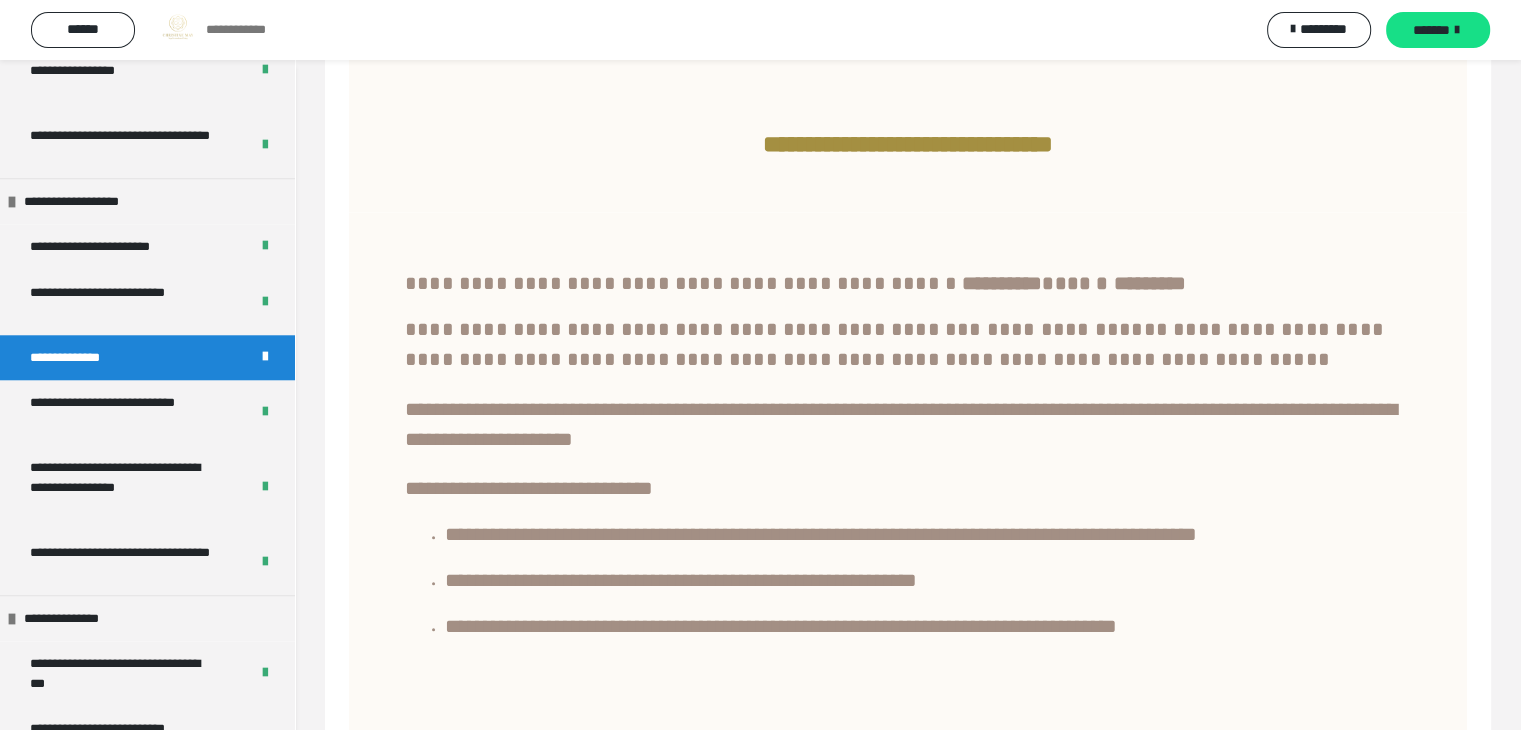 scroll, scrollTop: 41, scrollLeft: 0, axis: vertical 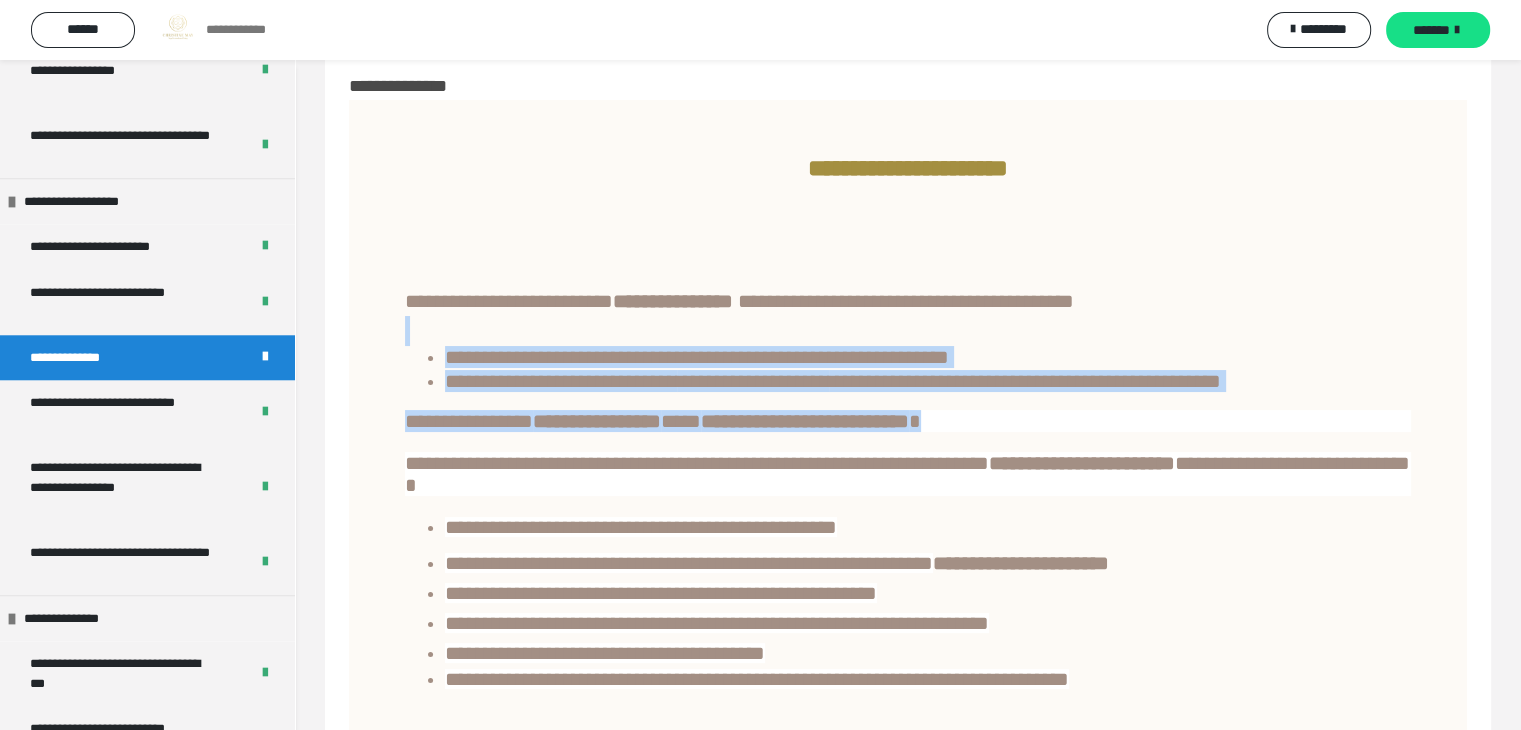 drag, startPoint x: 1454, startPoint y: 326, endPoint x: 1400, endPoint y: 409, distance: 99.0202 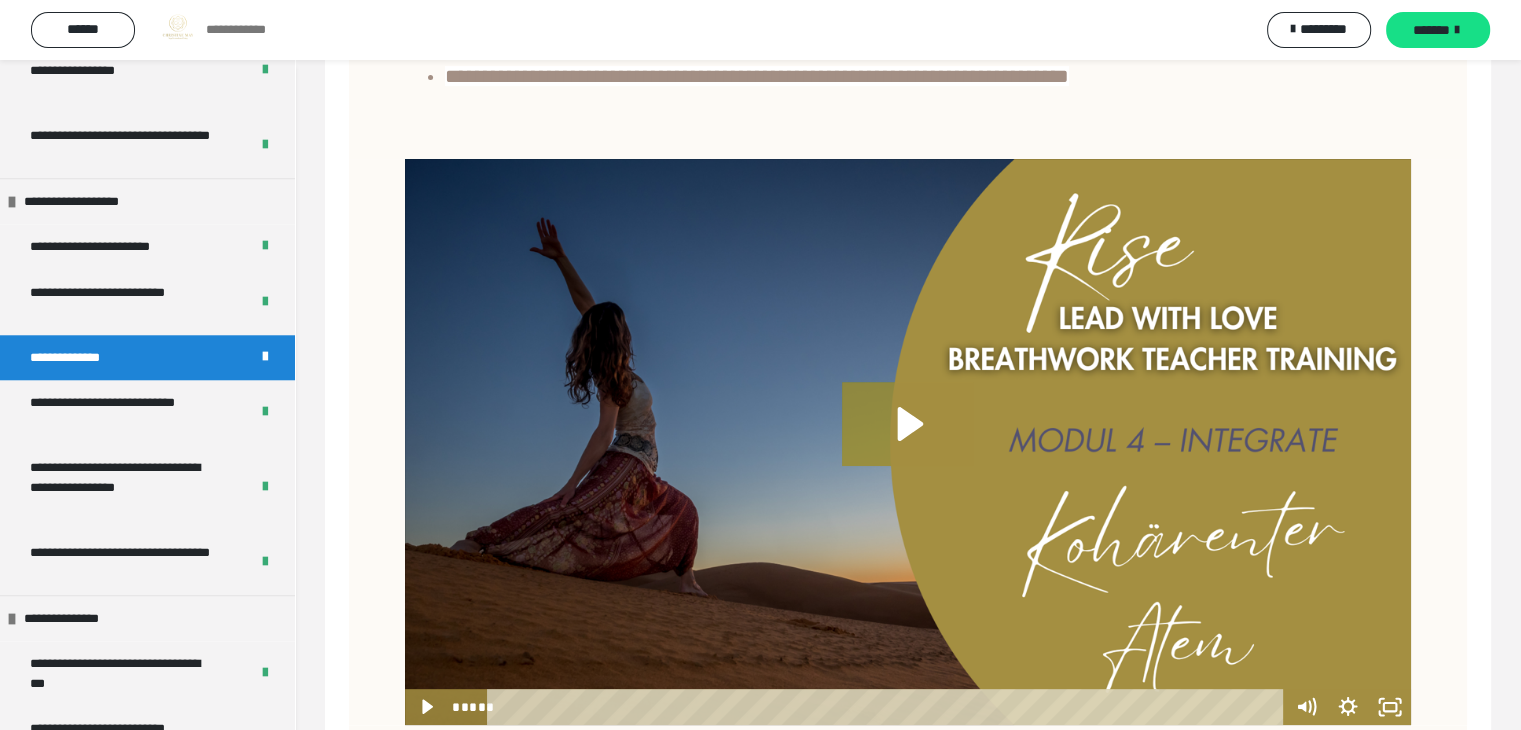 scroll, scrollTop: 5, scrollLeft: 0, axis: vertical 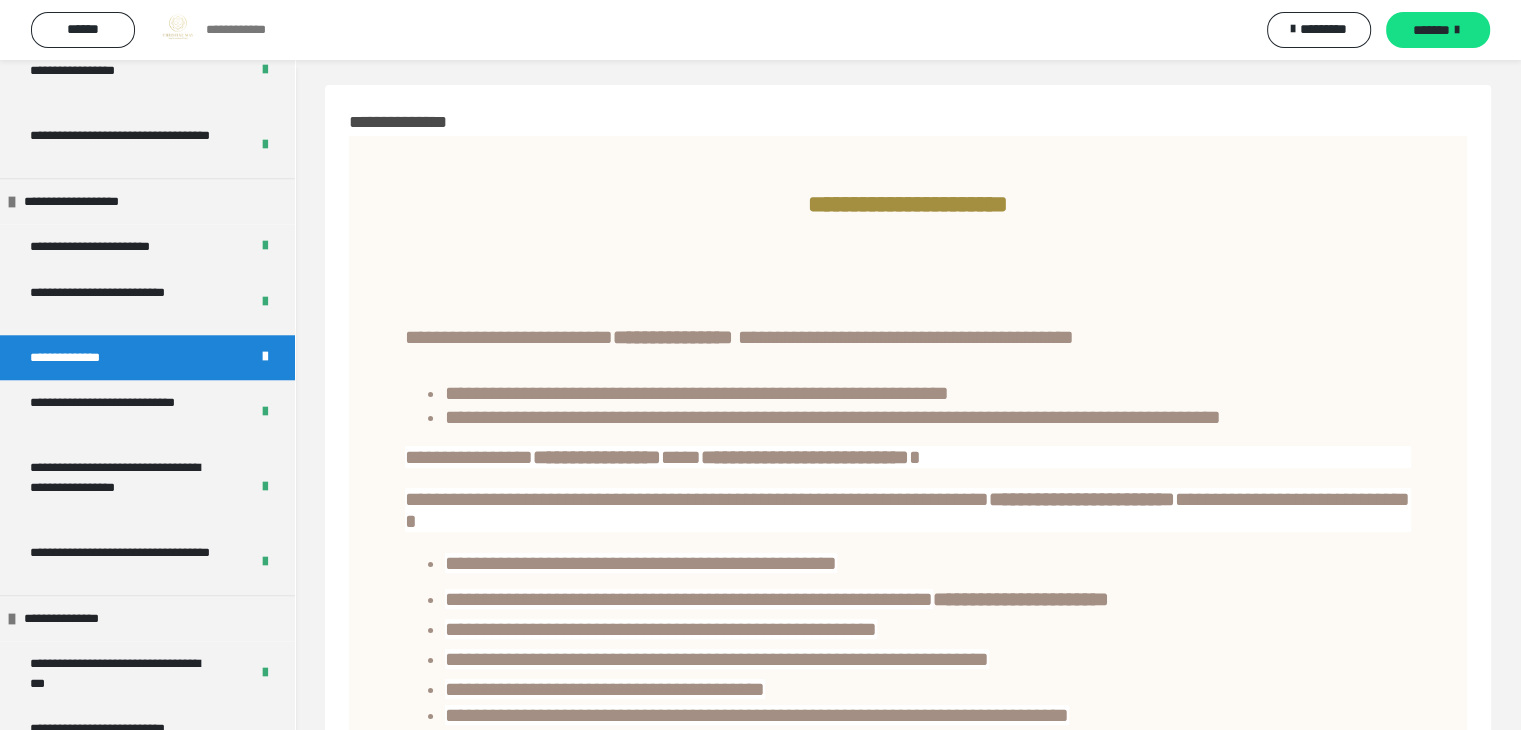 click on "**********" at bounding box center [908, 201] 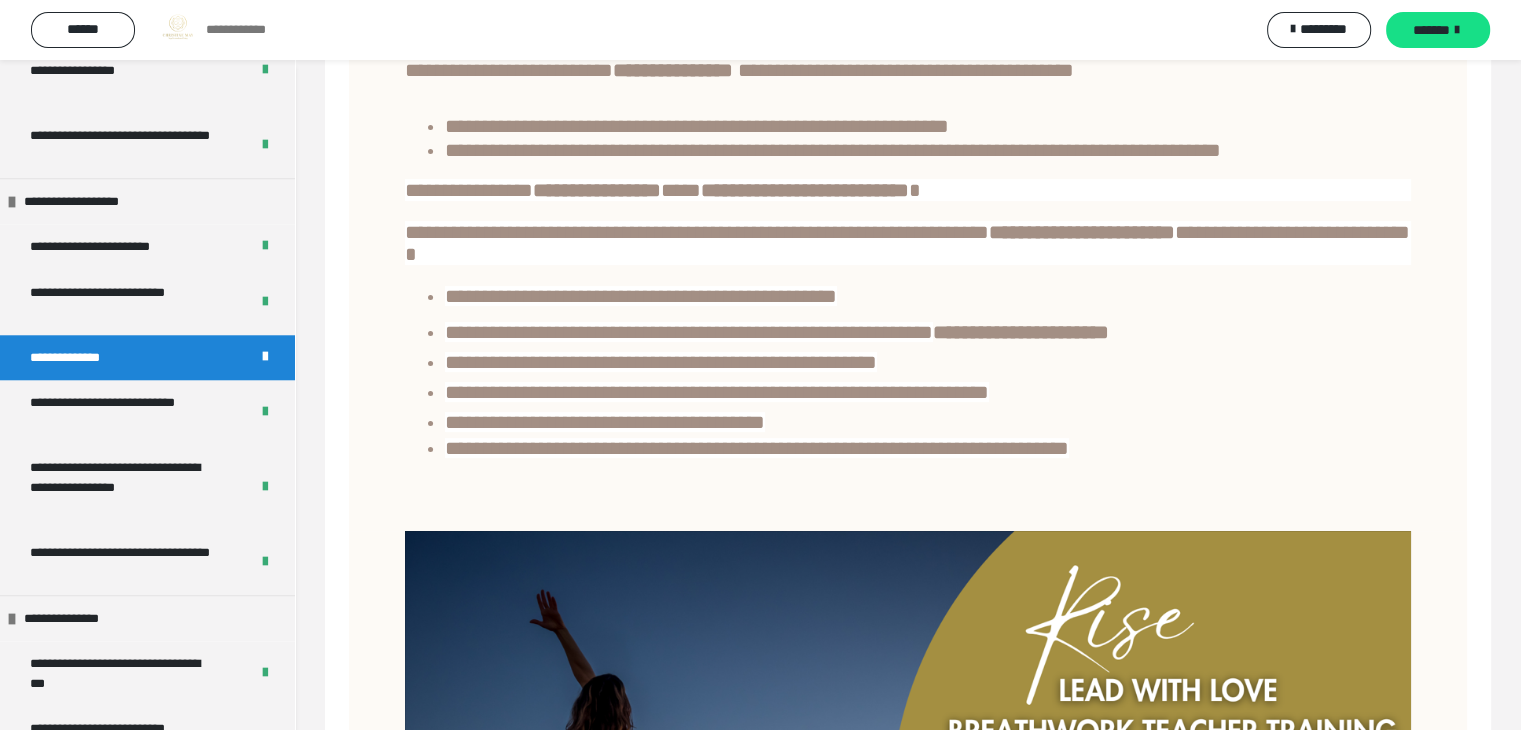 scroll, scrollTop: 285, scrollLeft: 0, axis: vertical 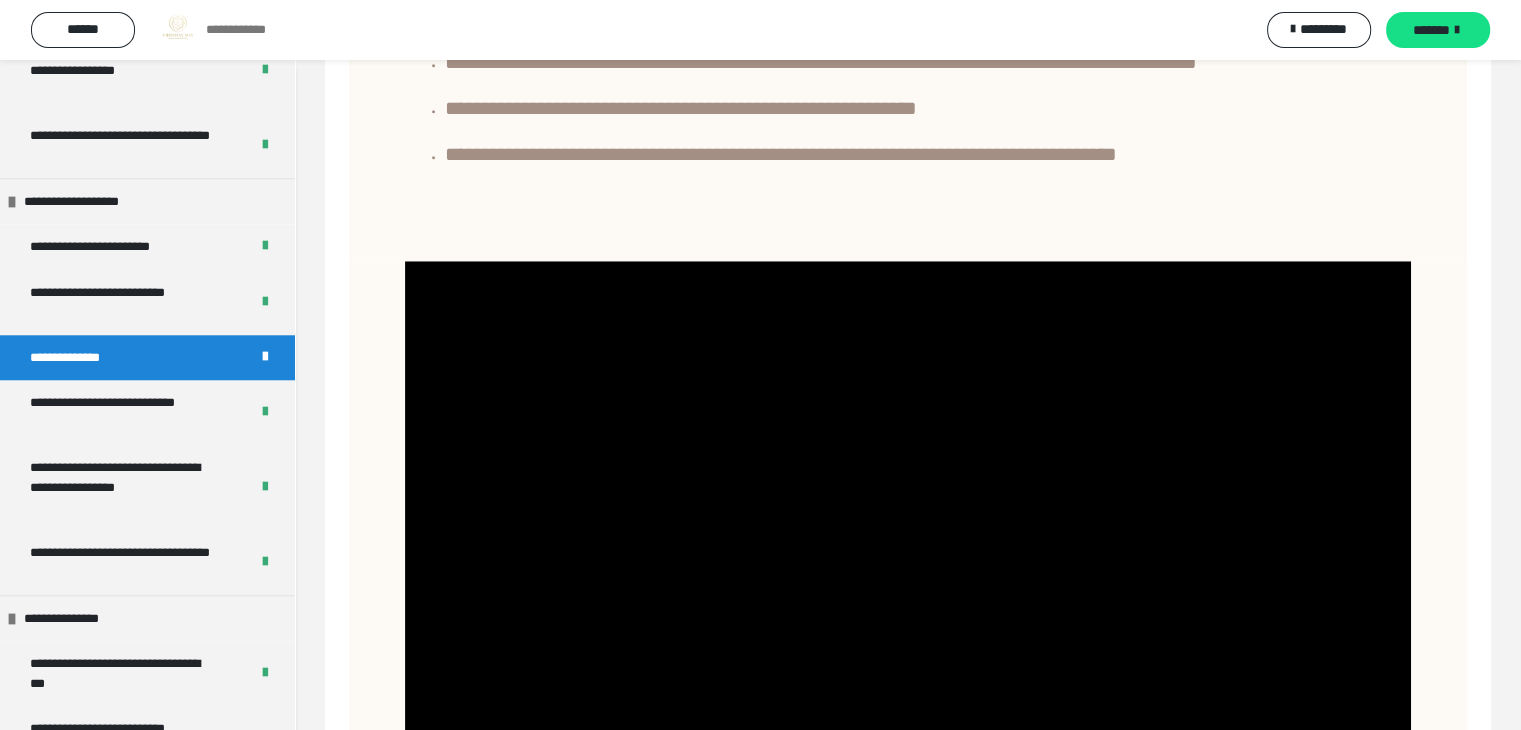 click at bounding box center [908, 544] 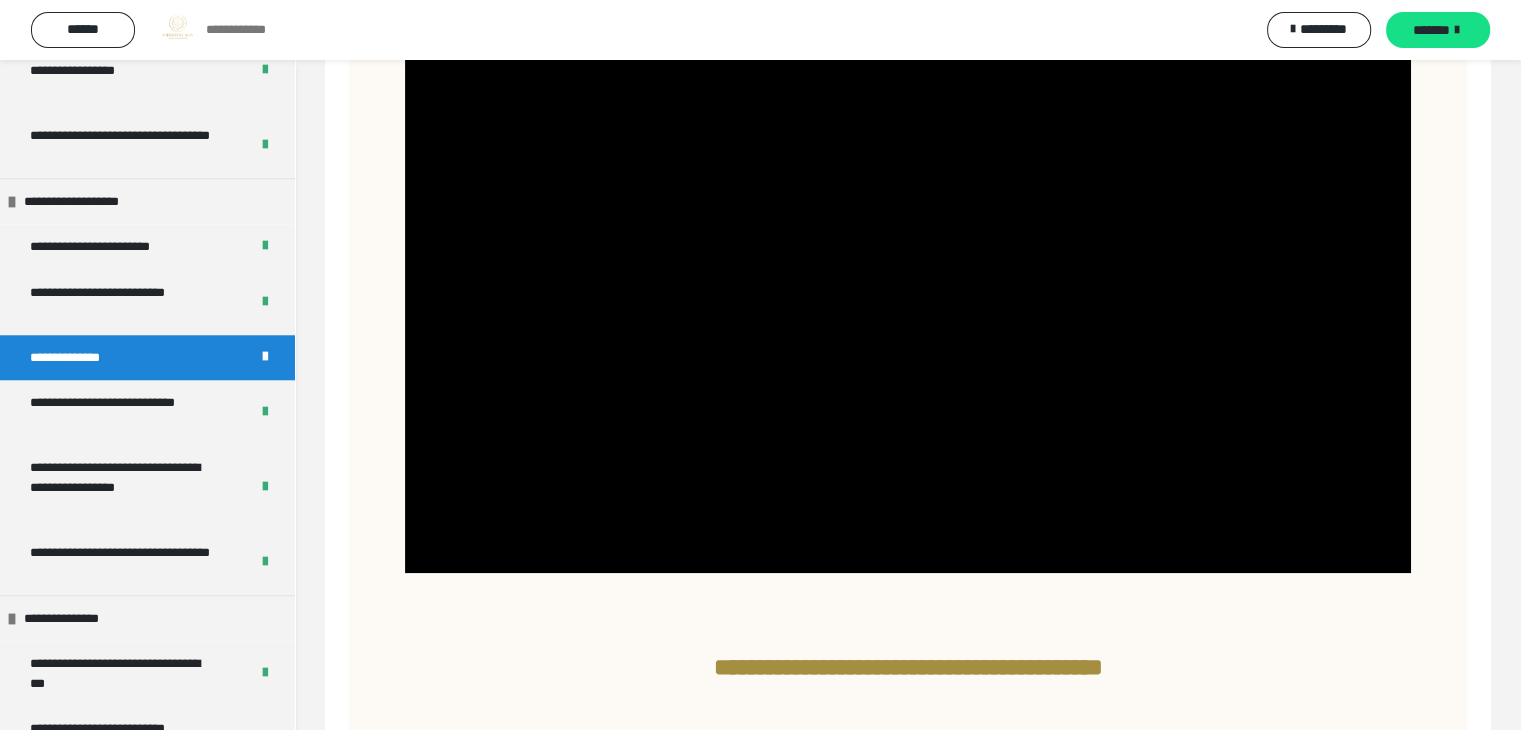 scroll, scrollTop: 2070, scrollLeft: 0, axis: vertical 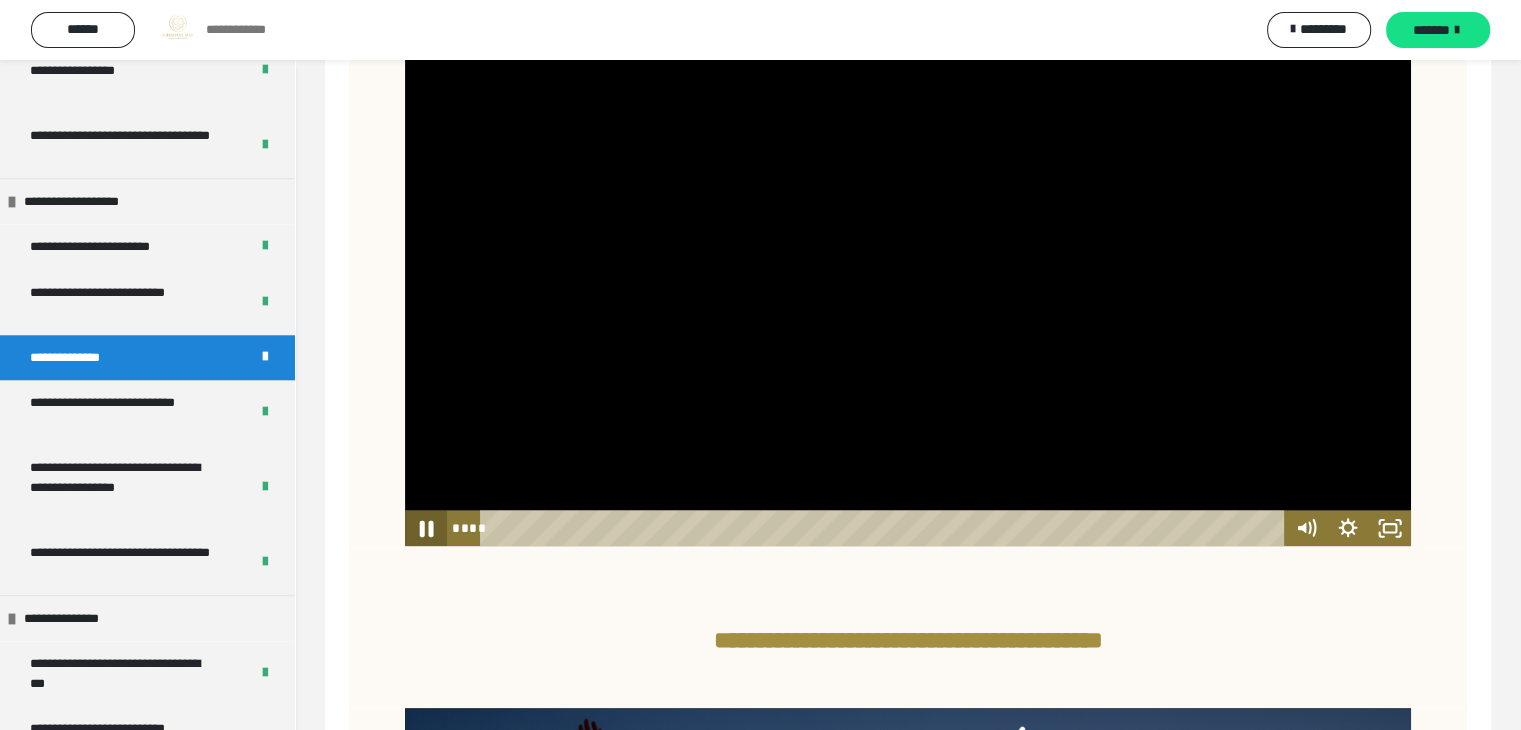 click 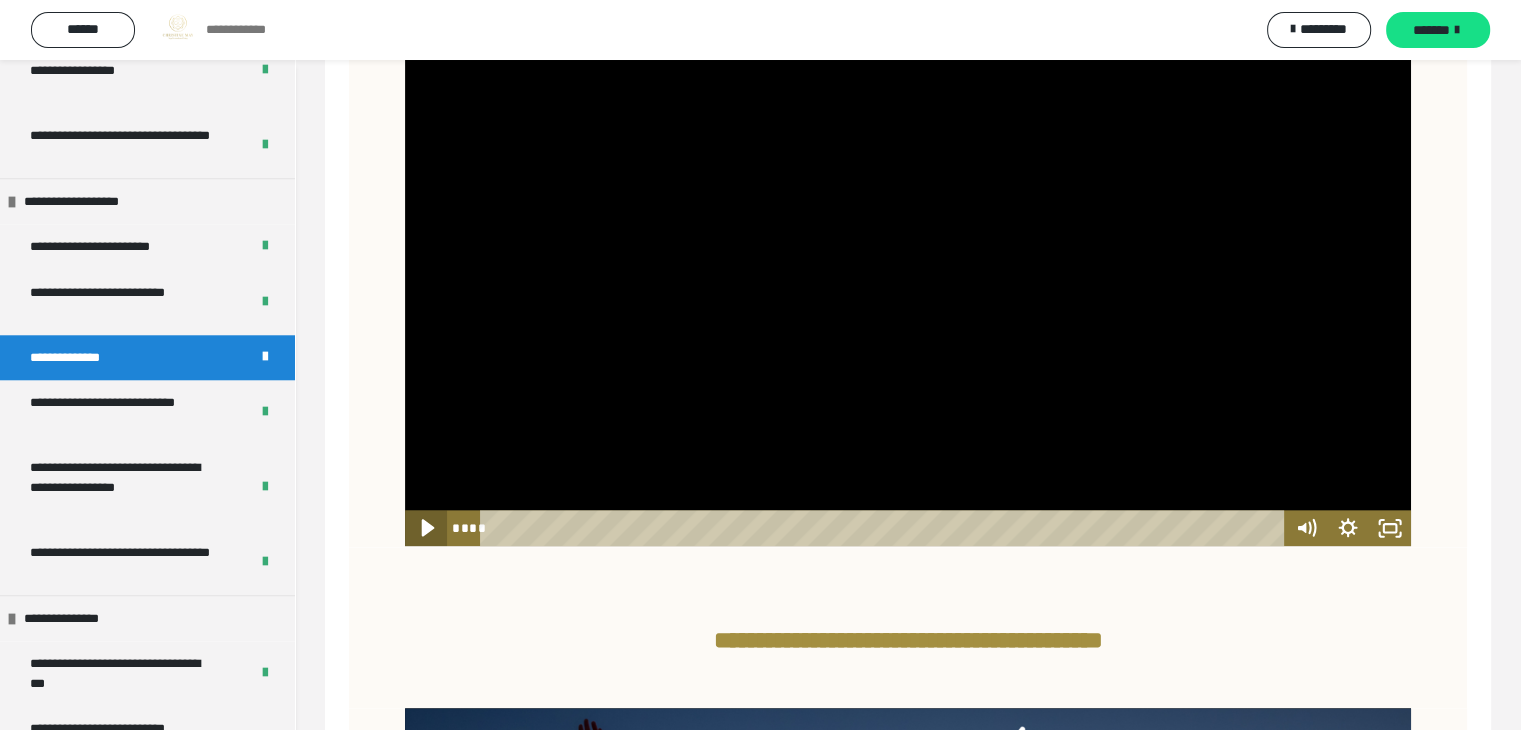 click 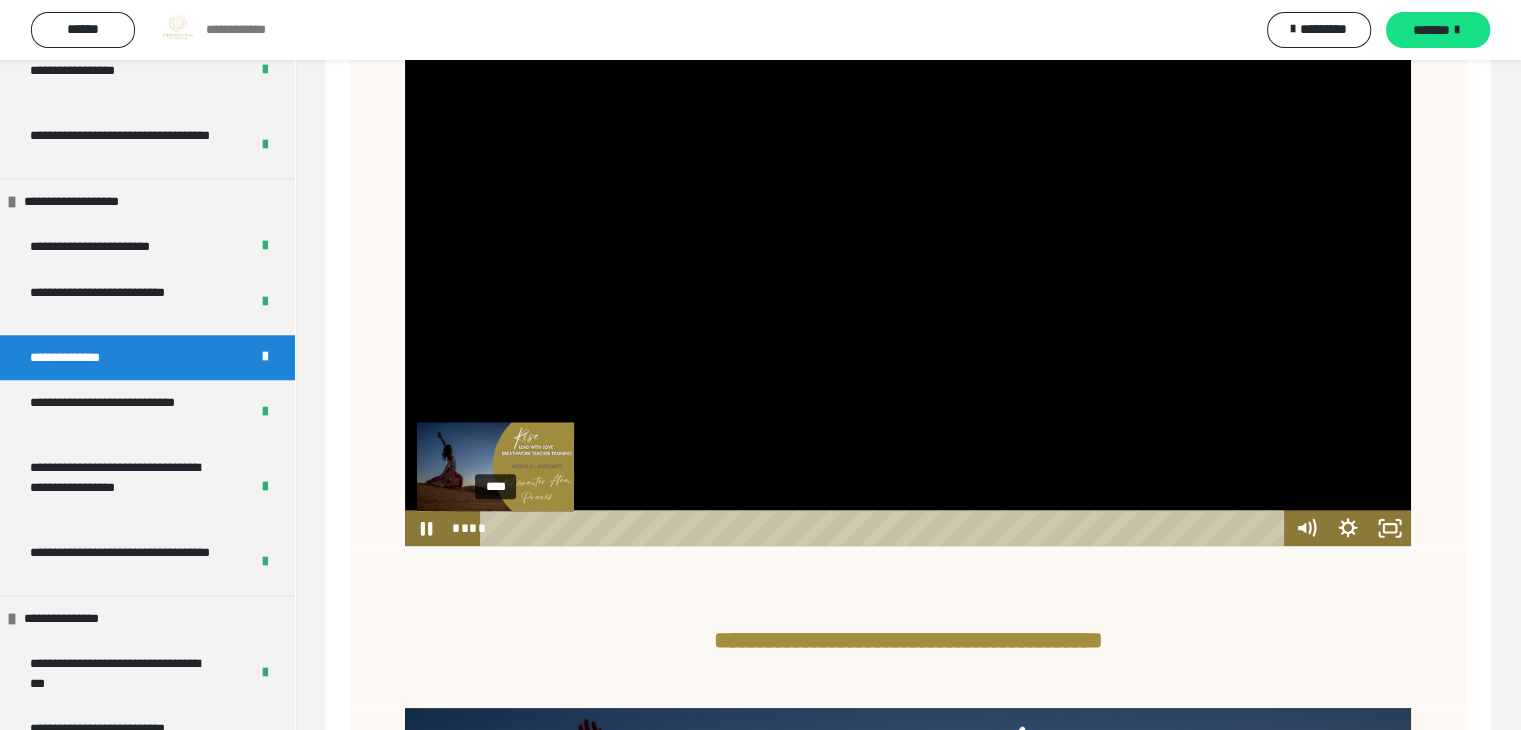 click on "****" at bounding box center [885, 528] 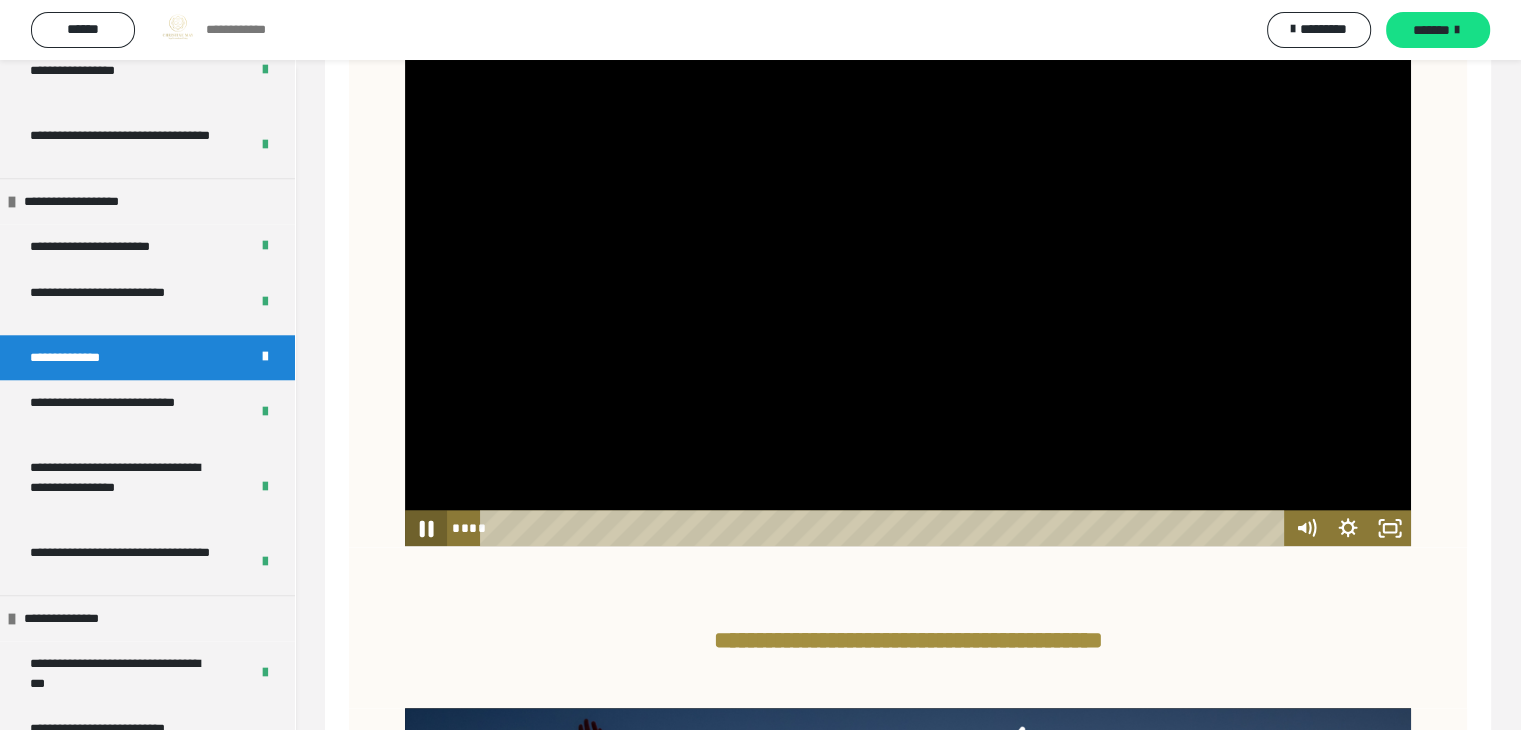 click 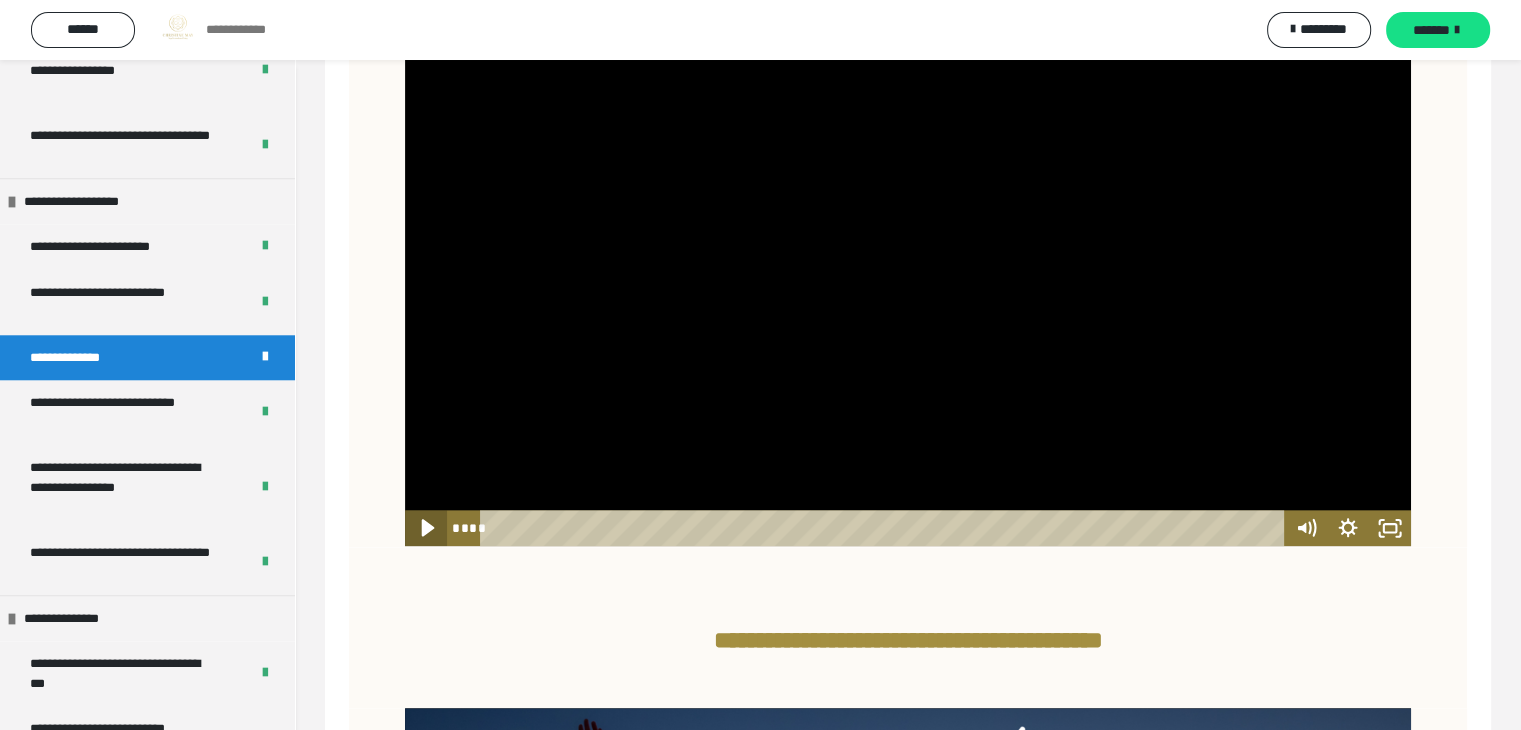 click 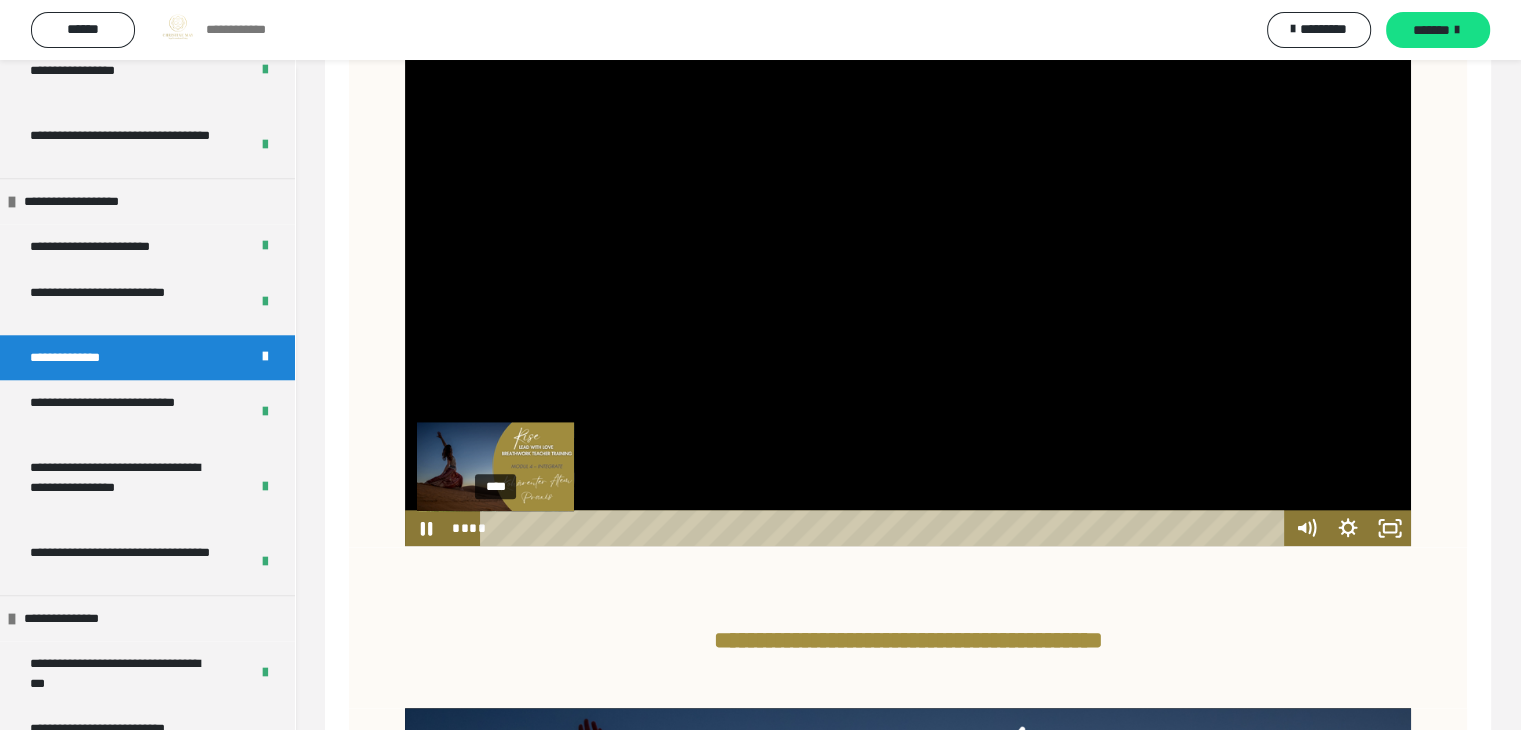 click on "****" at bounding box center (885, 528) 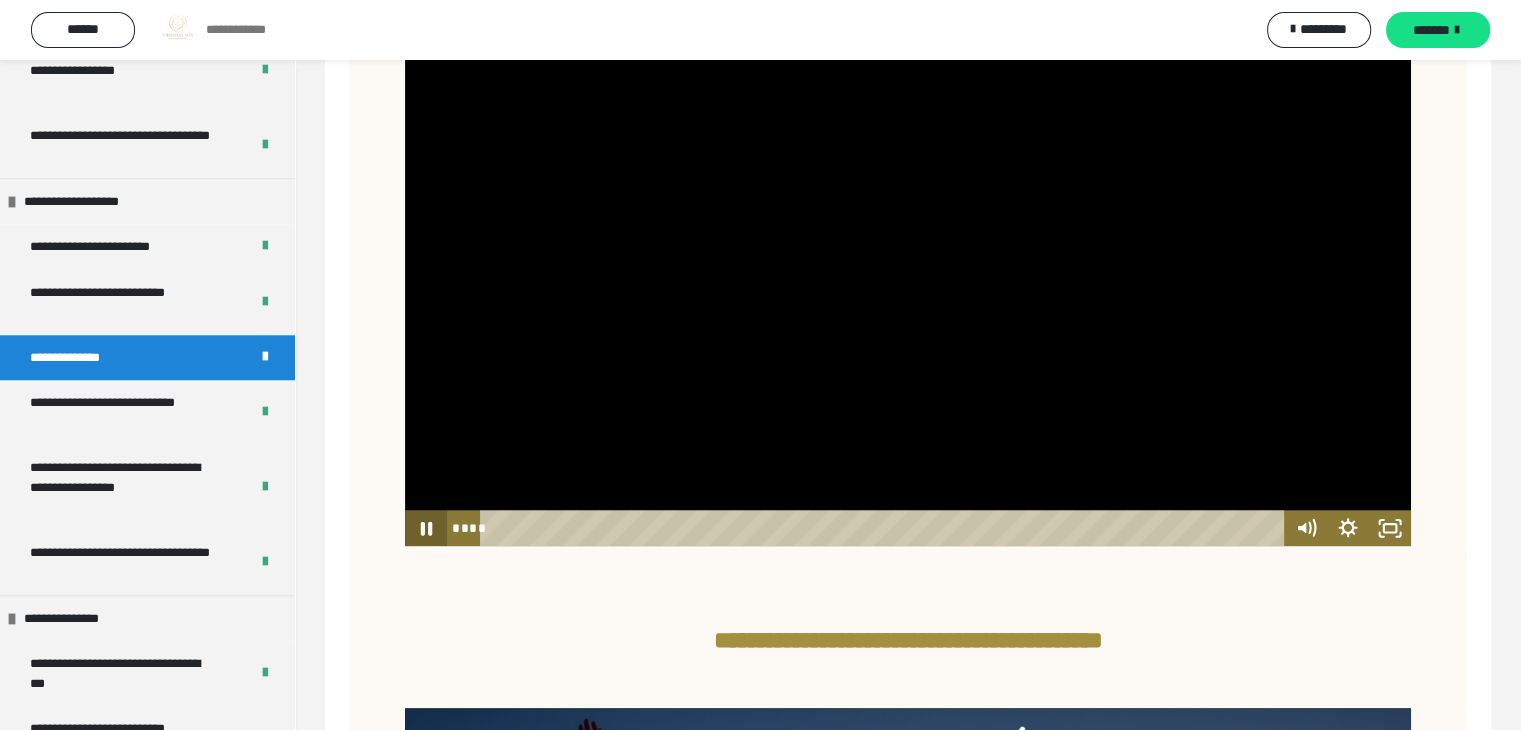 drag, startPoint x: 496, startPoint y: 540, endPoint x: 432, endPoint y: 541, distance: 64.00781 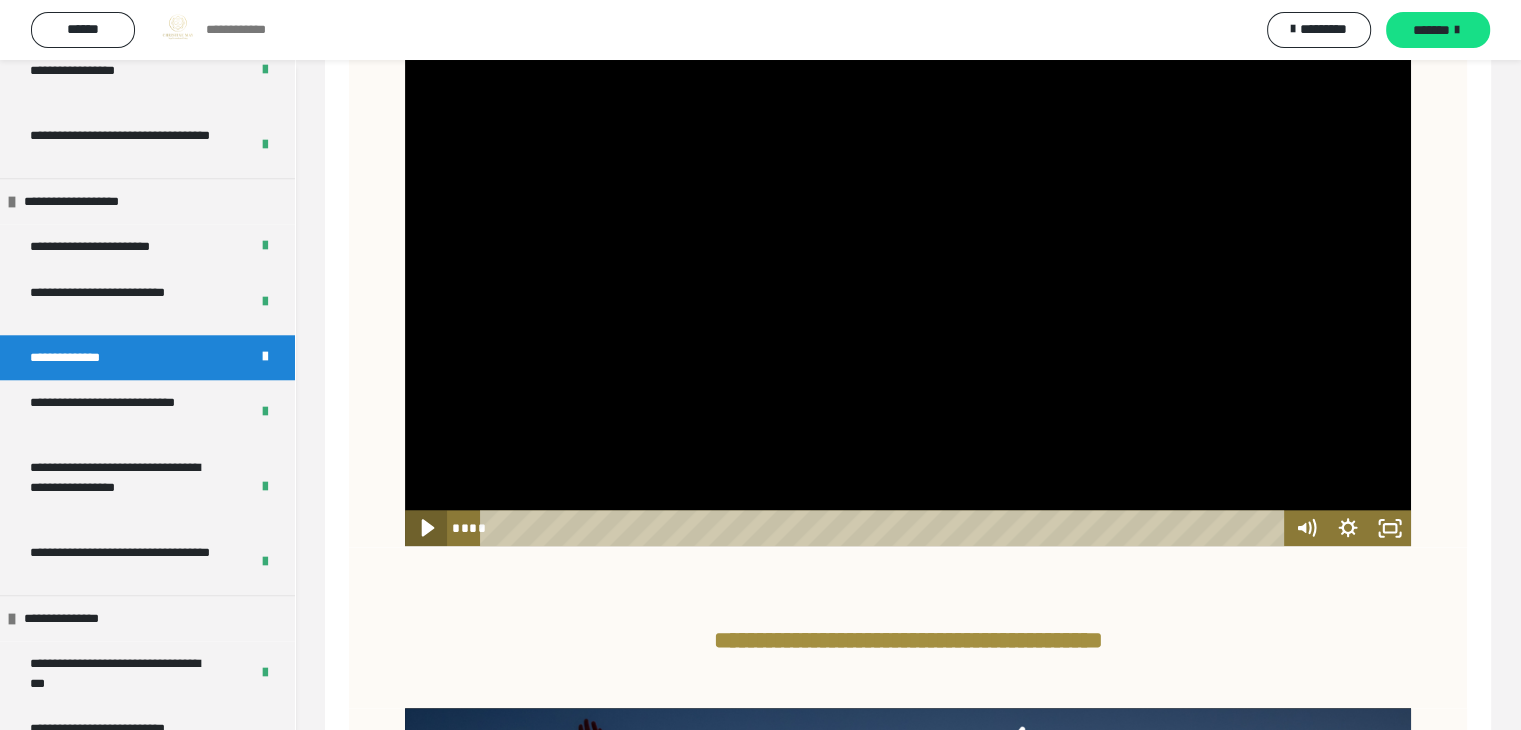 click 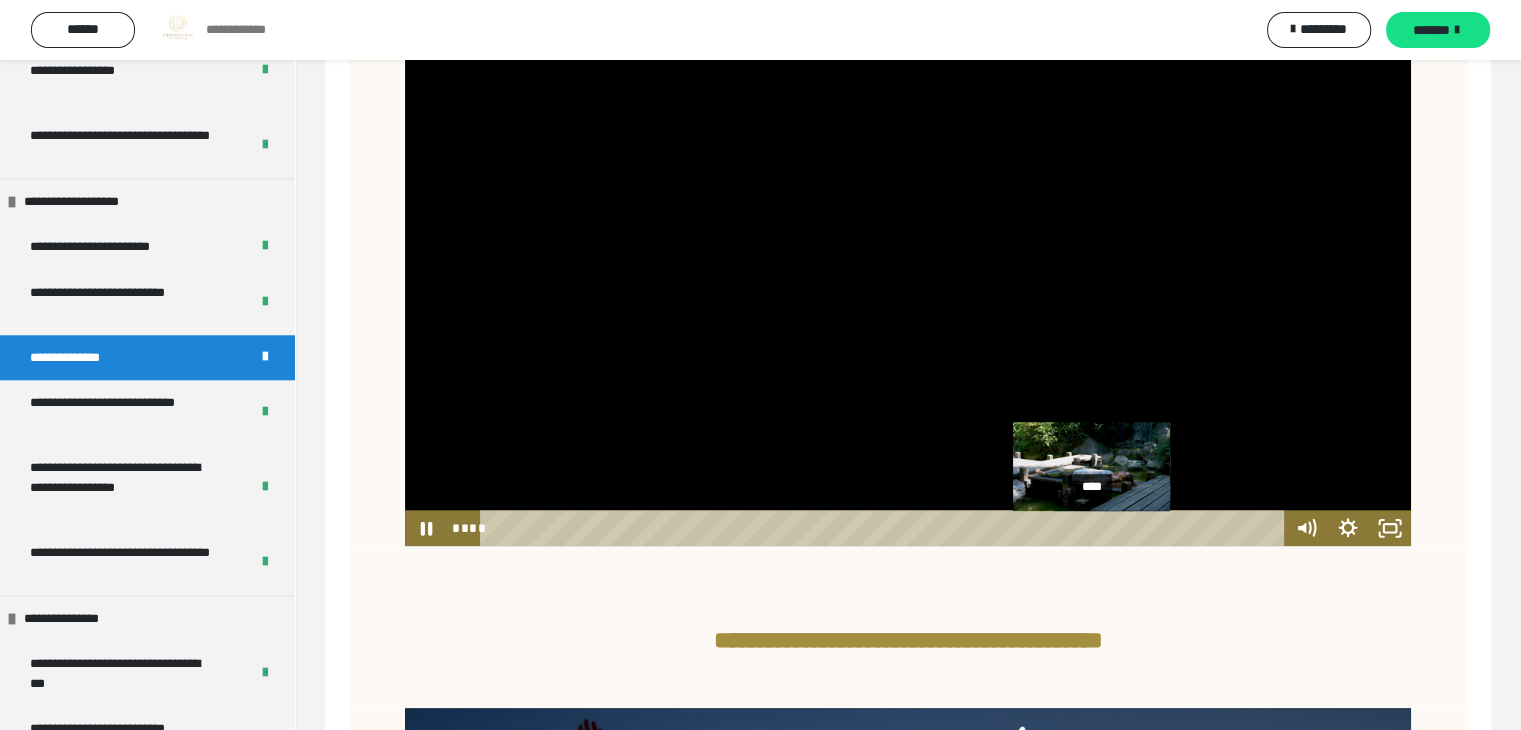 click on "****" at bounding box center (885, 528) 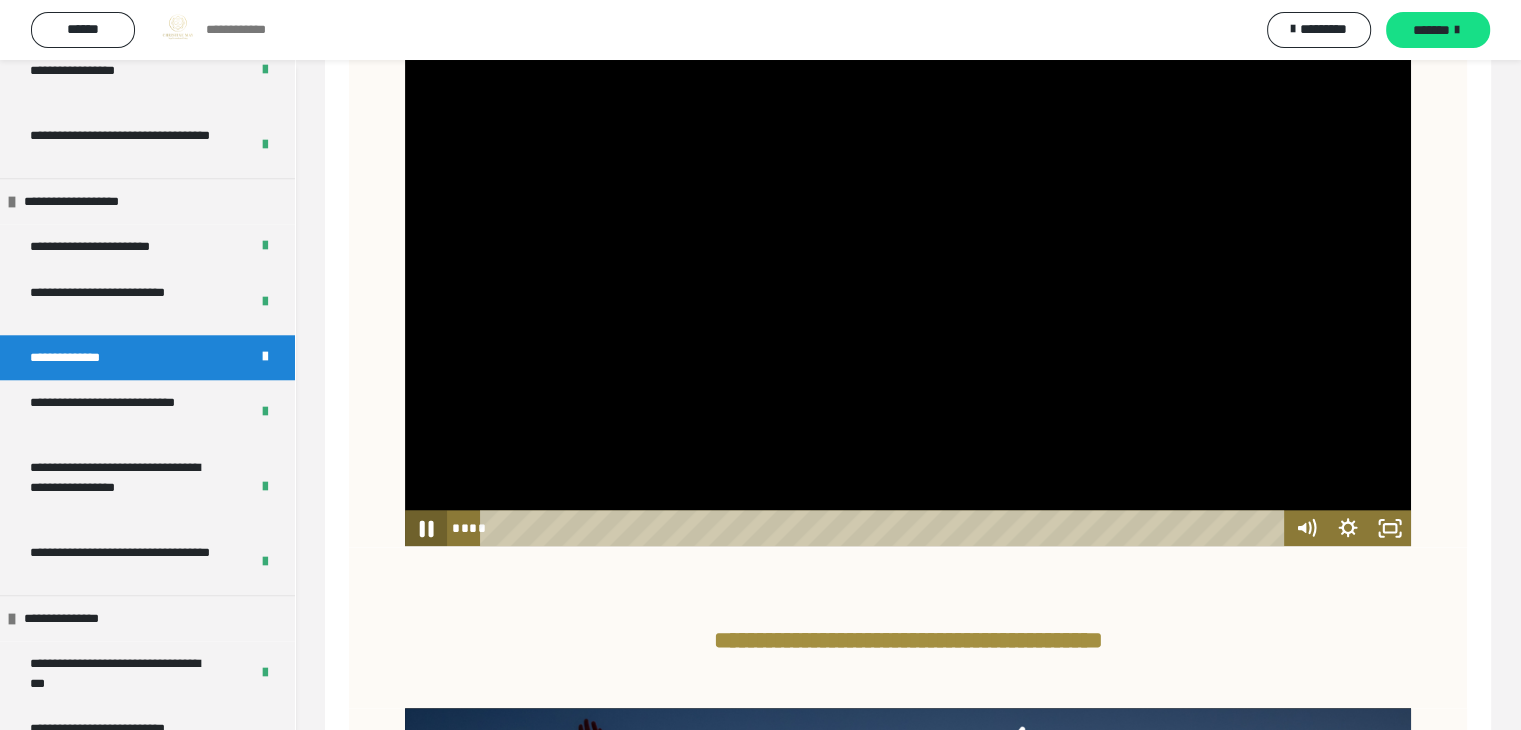 click 